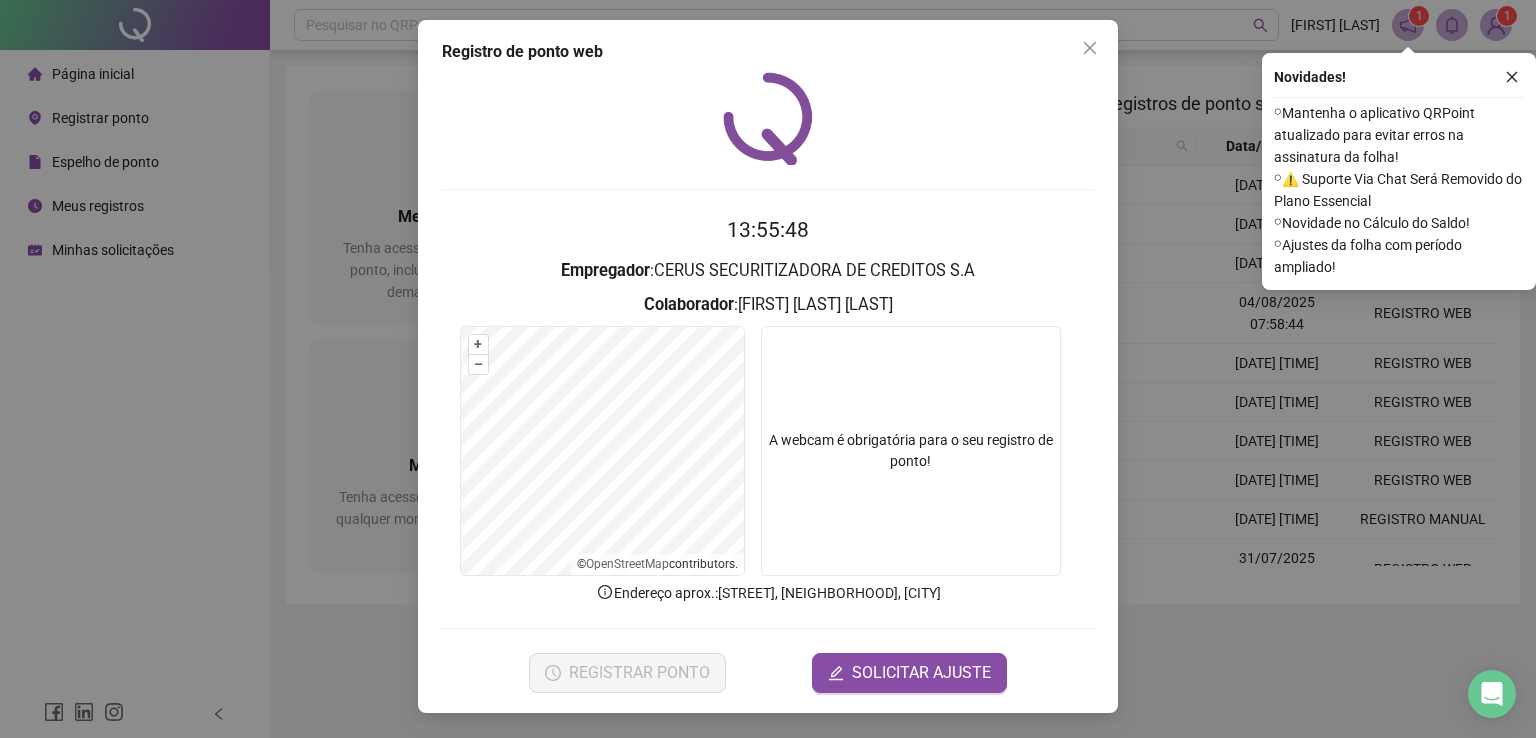 scroll, scrollTop: 0, scrollLeft: 0, axis: both 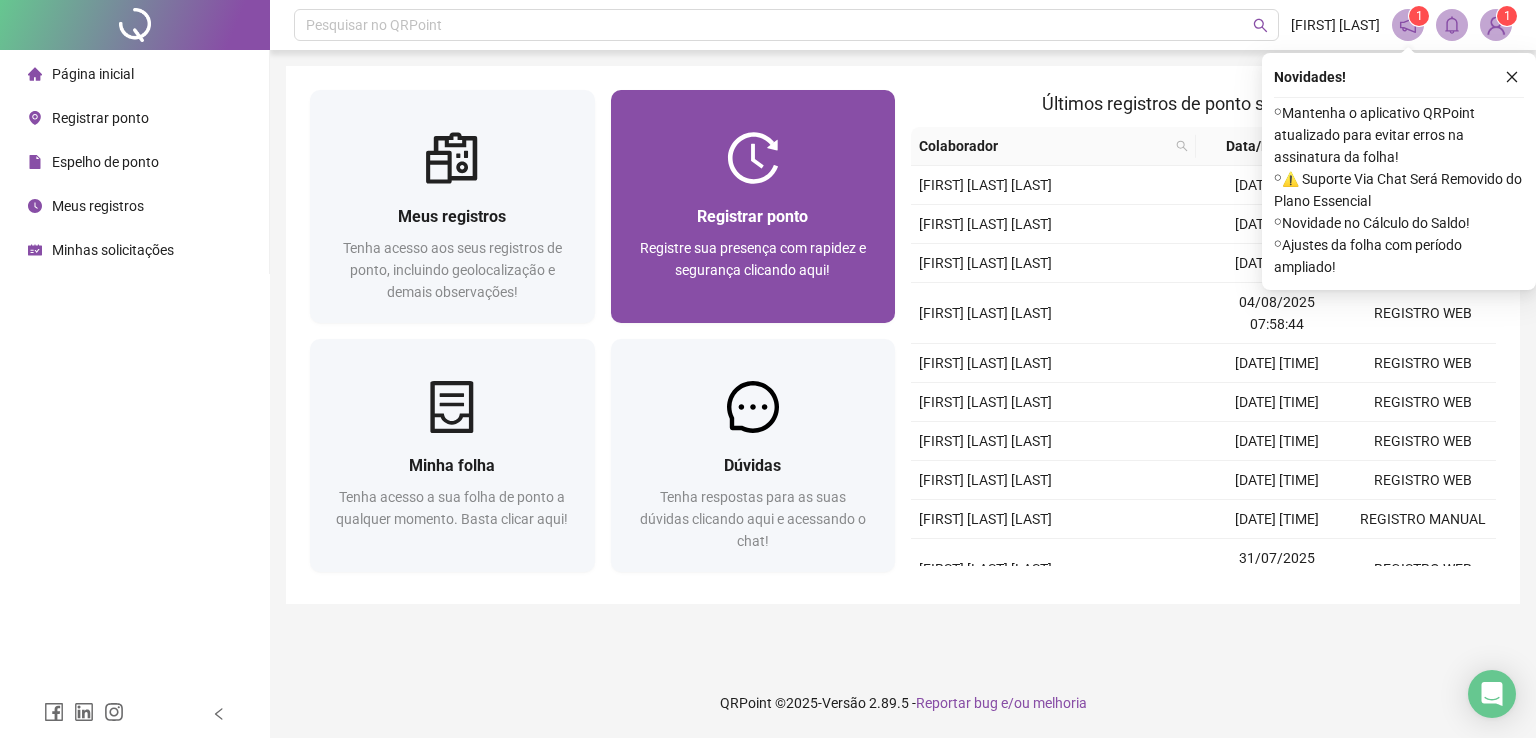 click on "Registrar ponto" at bounding box center (752, 216) 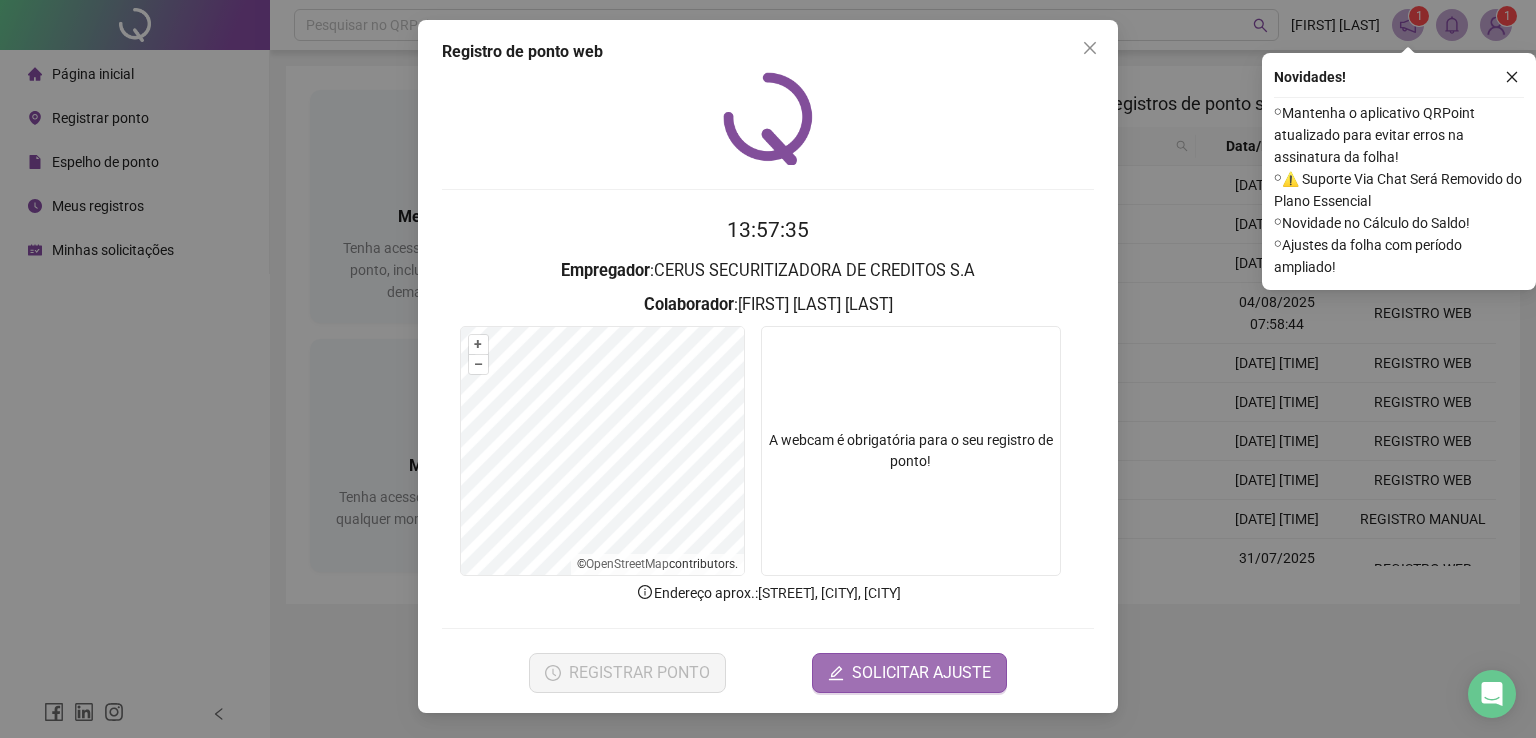 click on "SOLICITAR AJUSTE" at bounding box center [921, 673] 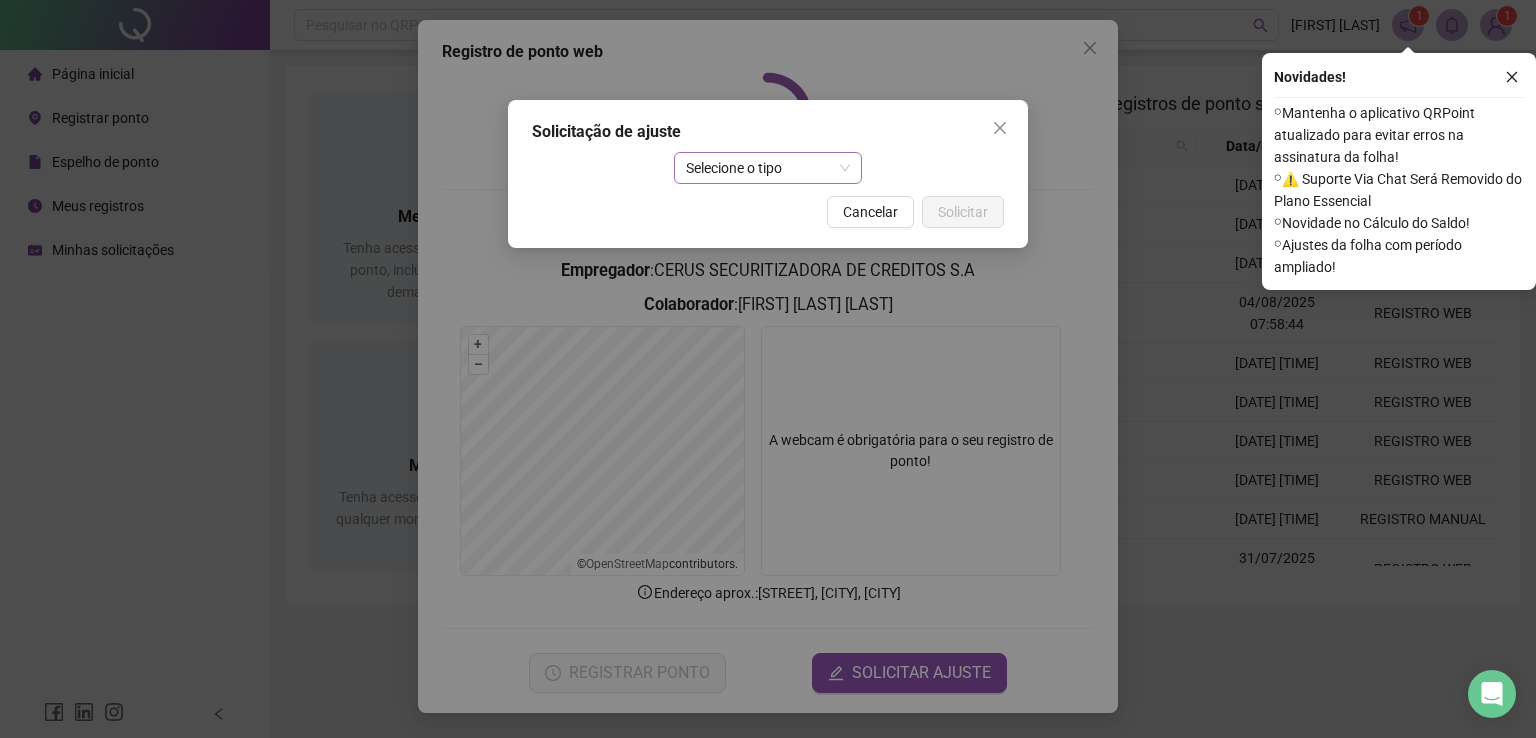 click on "Selecione o tipo" at bounding box center (768, 168) 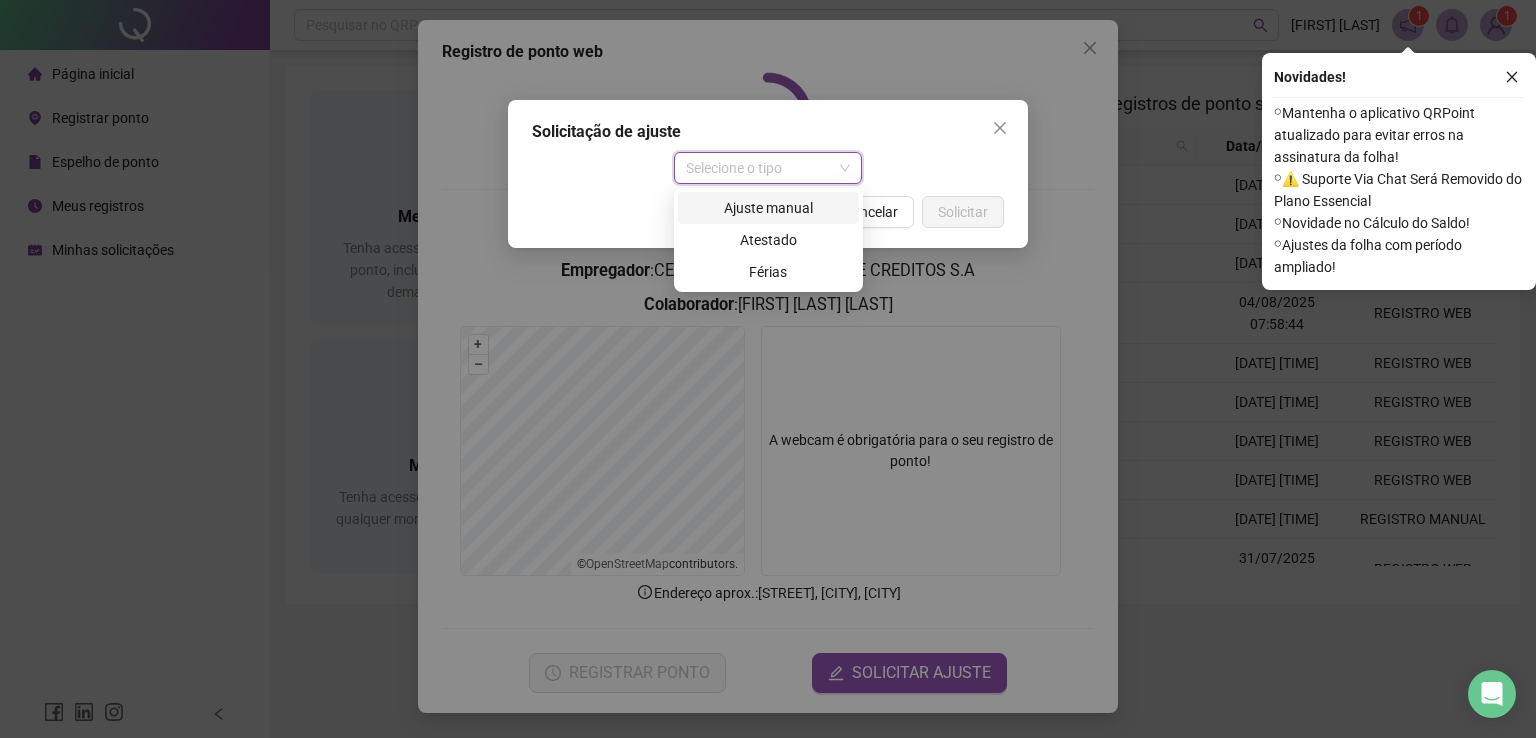 click on "Ajuste manual" at bounding box center (768, 208) 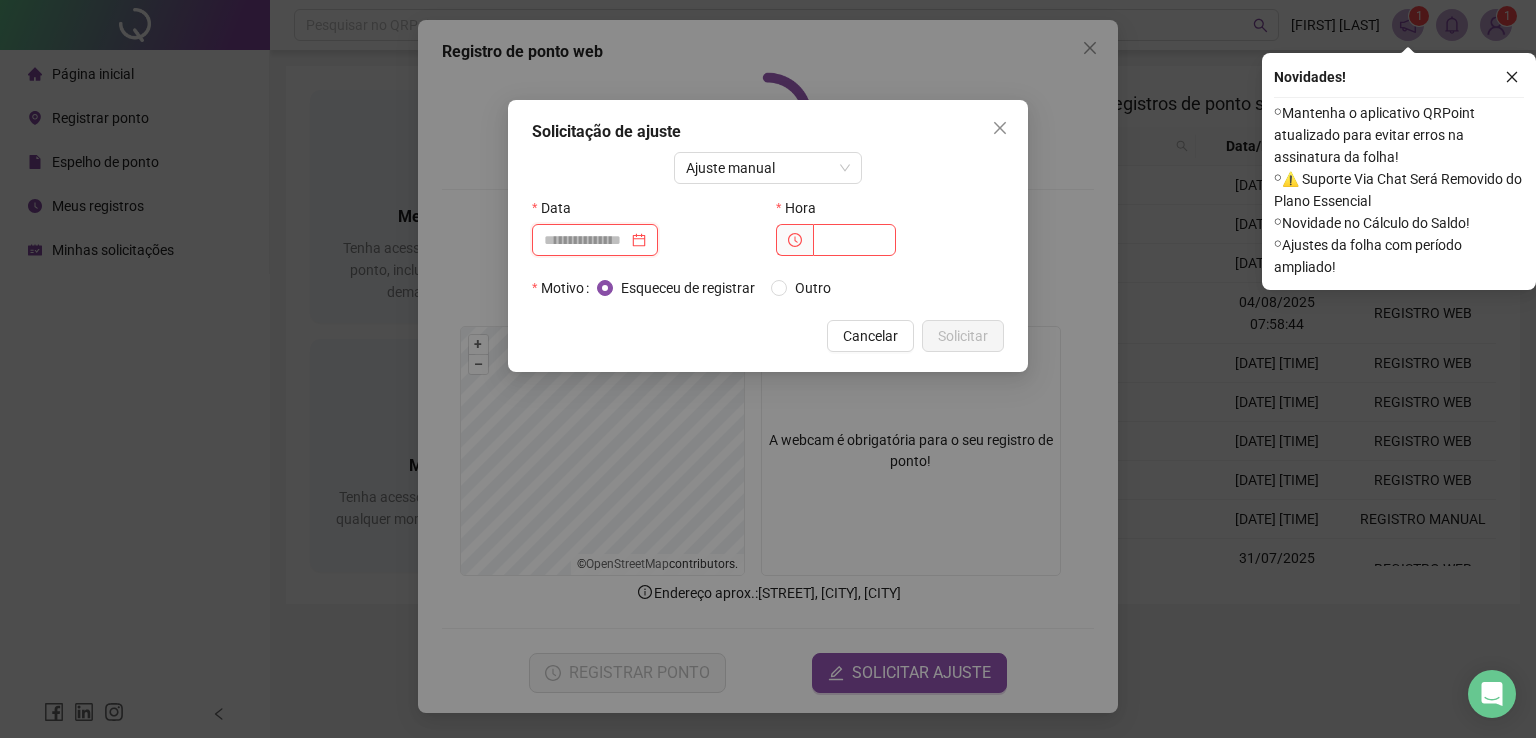 drag, startPoint x: 616, startPoint y: 239, endPoint x: 697, endPoint y: 251, distance: 81.88406 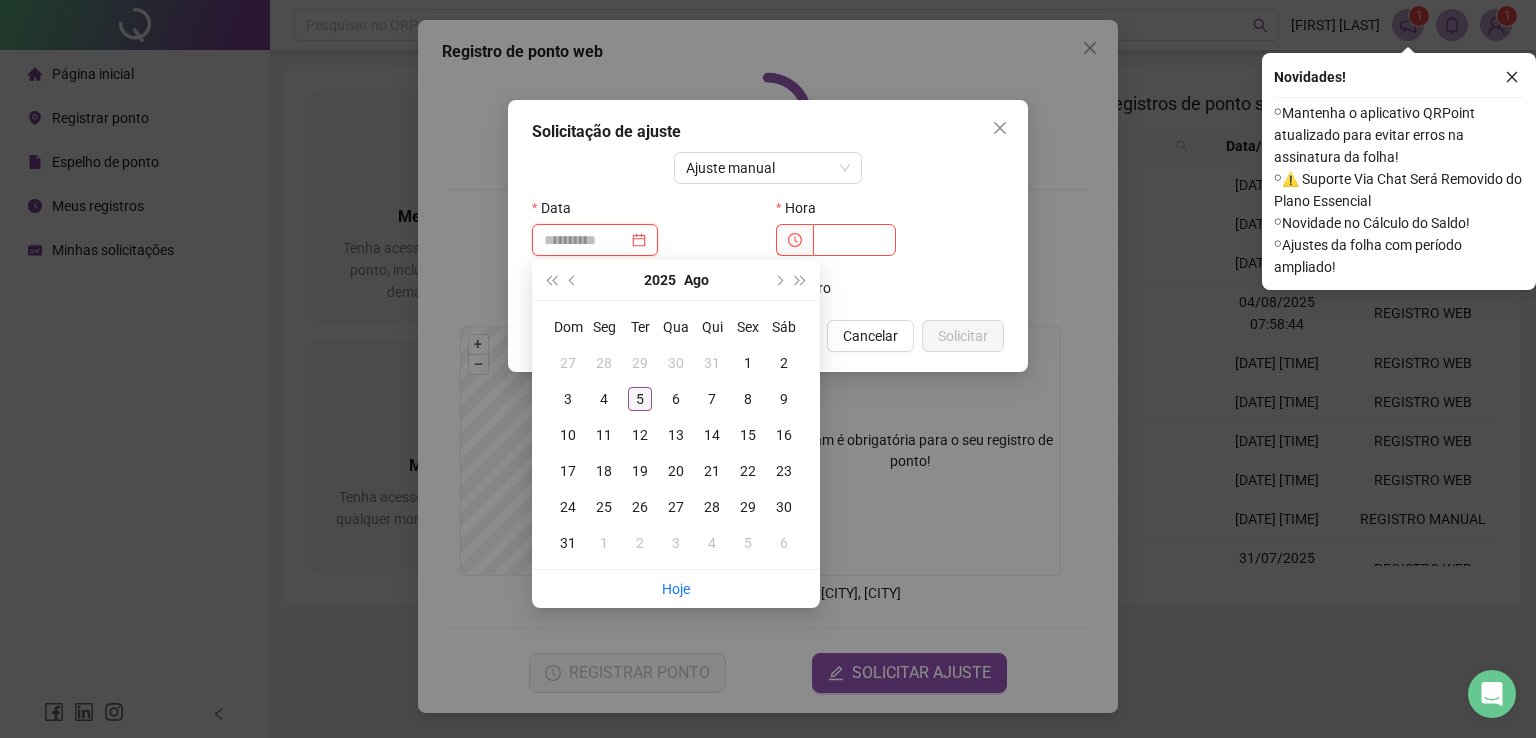 type on "**********" 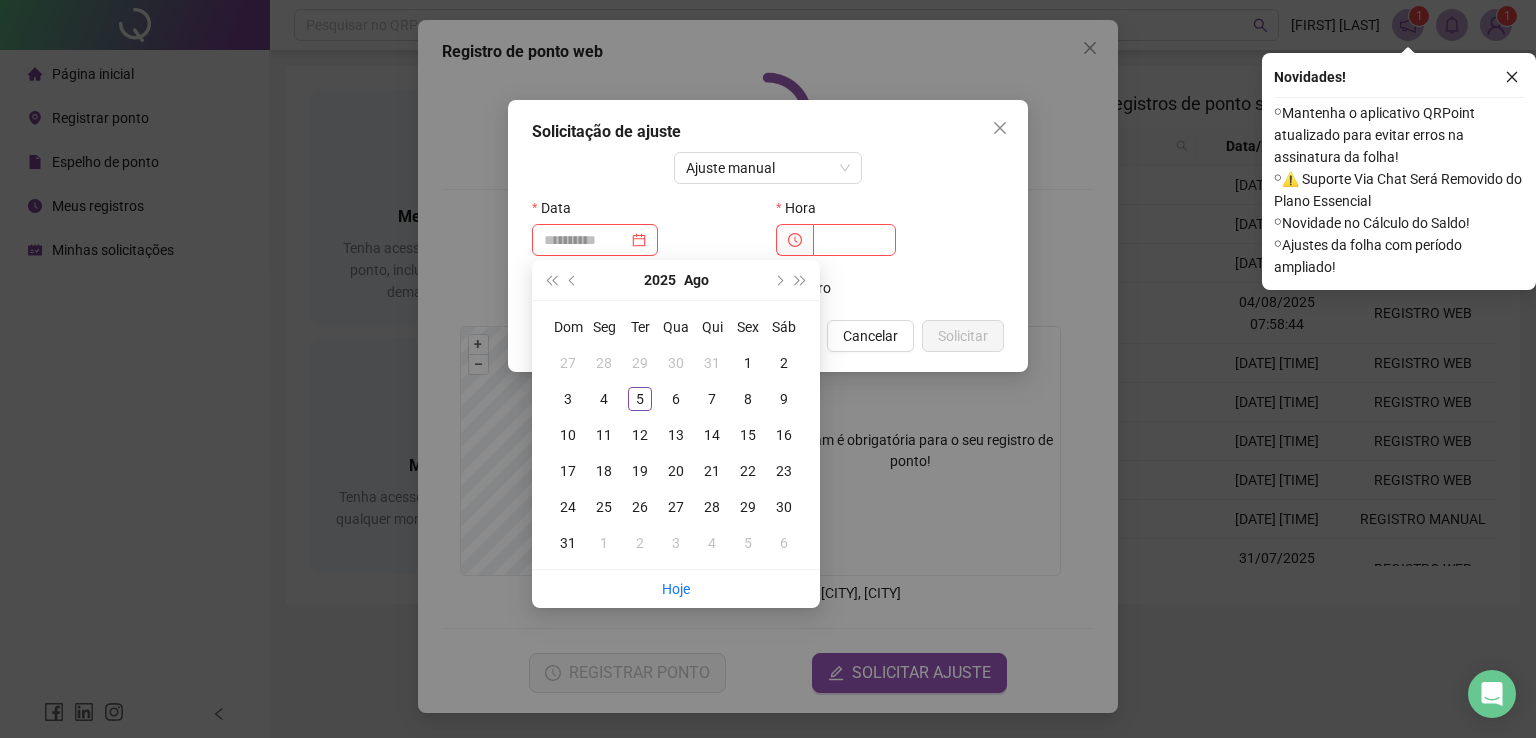 click on "5" at bounding box center (640, 399) 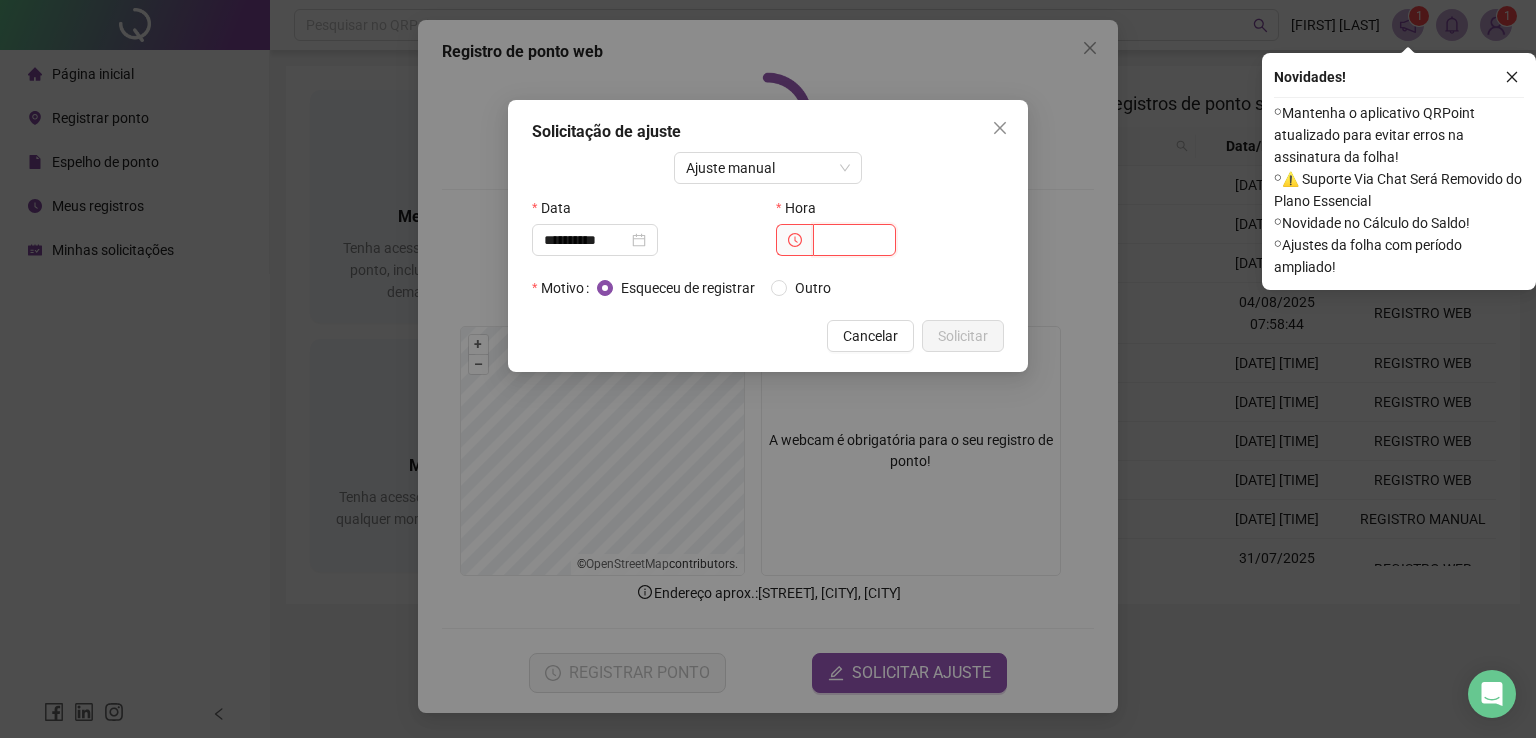 click at bounding box center (854, 240) 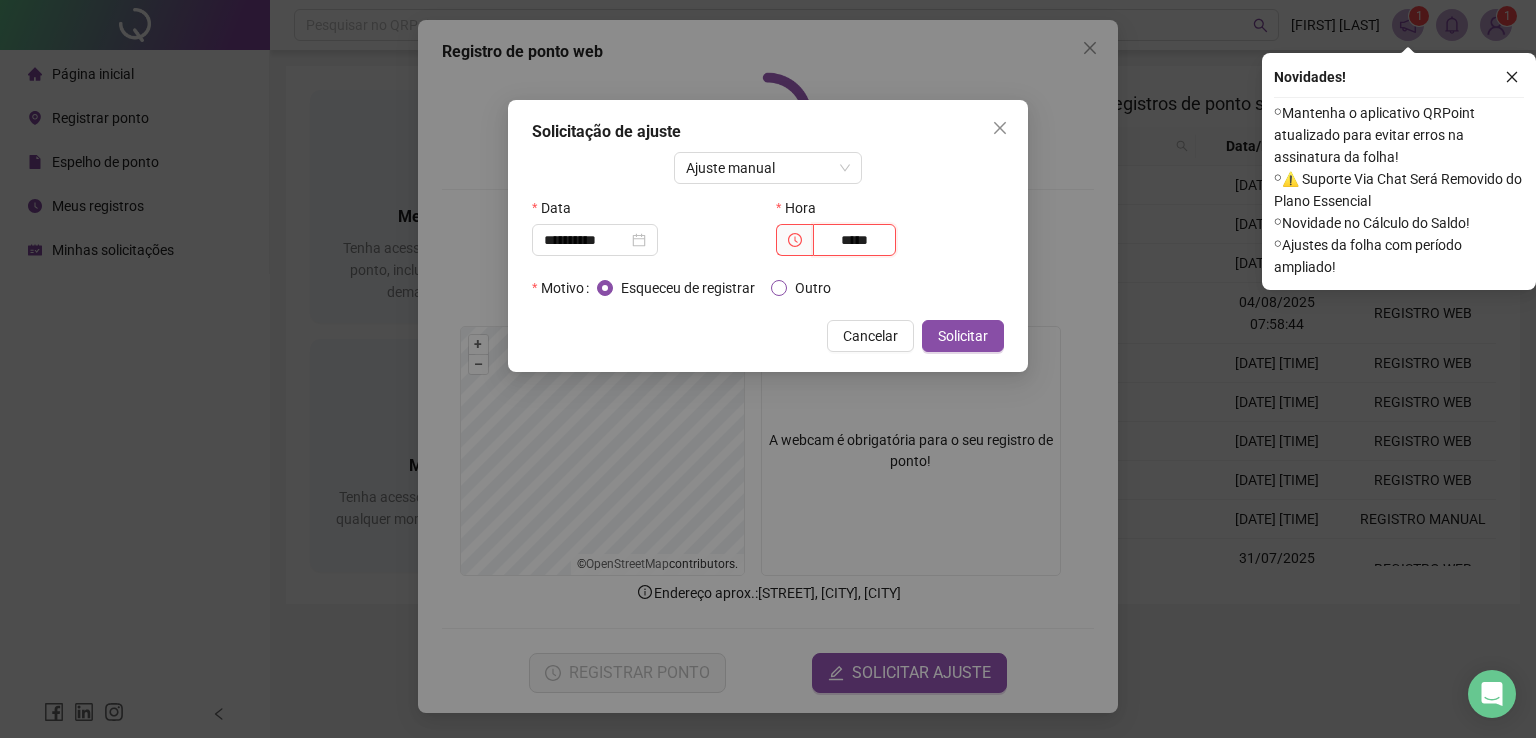 type on "*****" 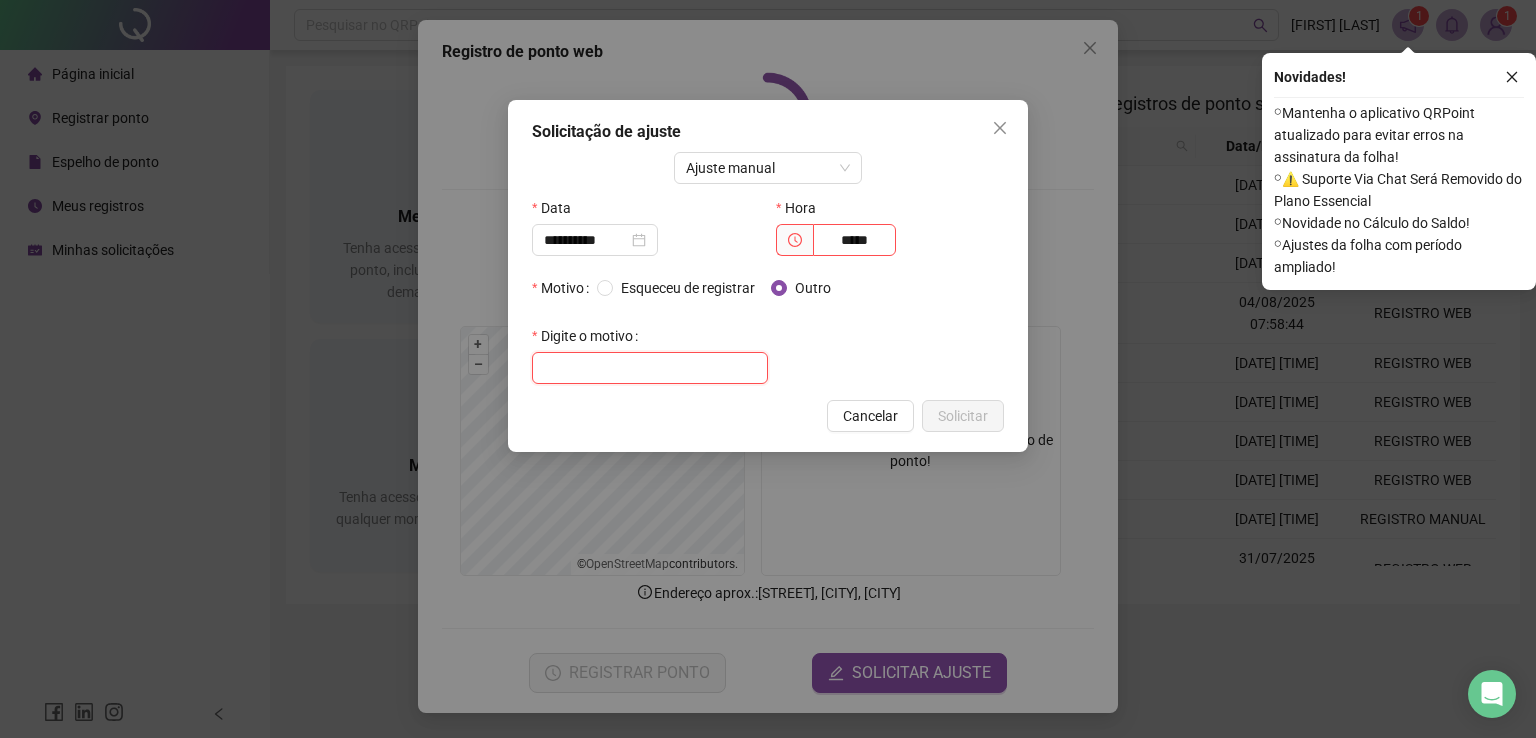 click at bounding box center [650, 368] 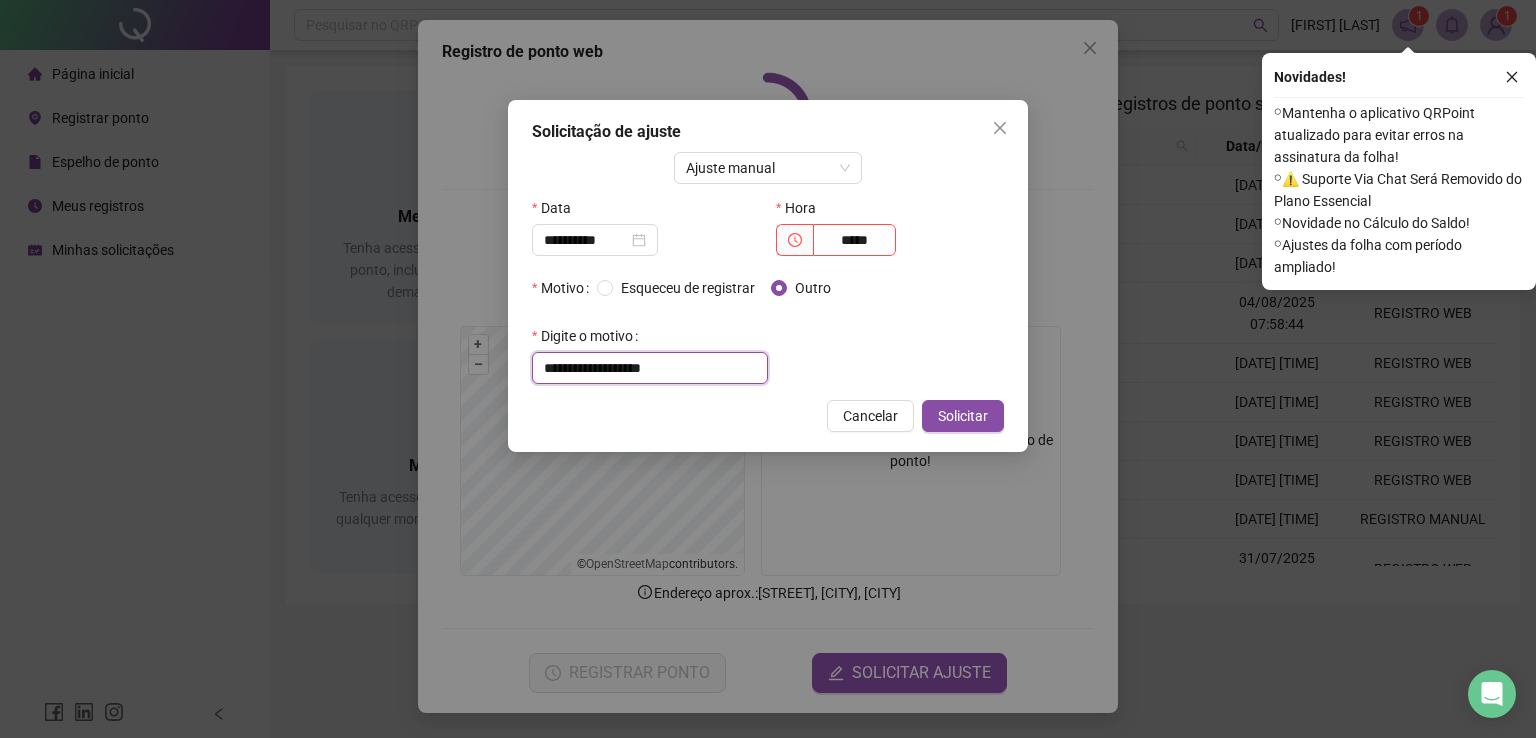click on "**********" at bounding box center [650, 368] 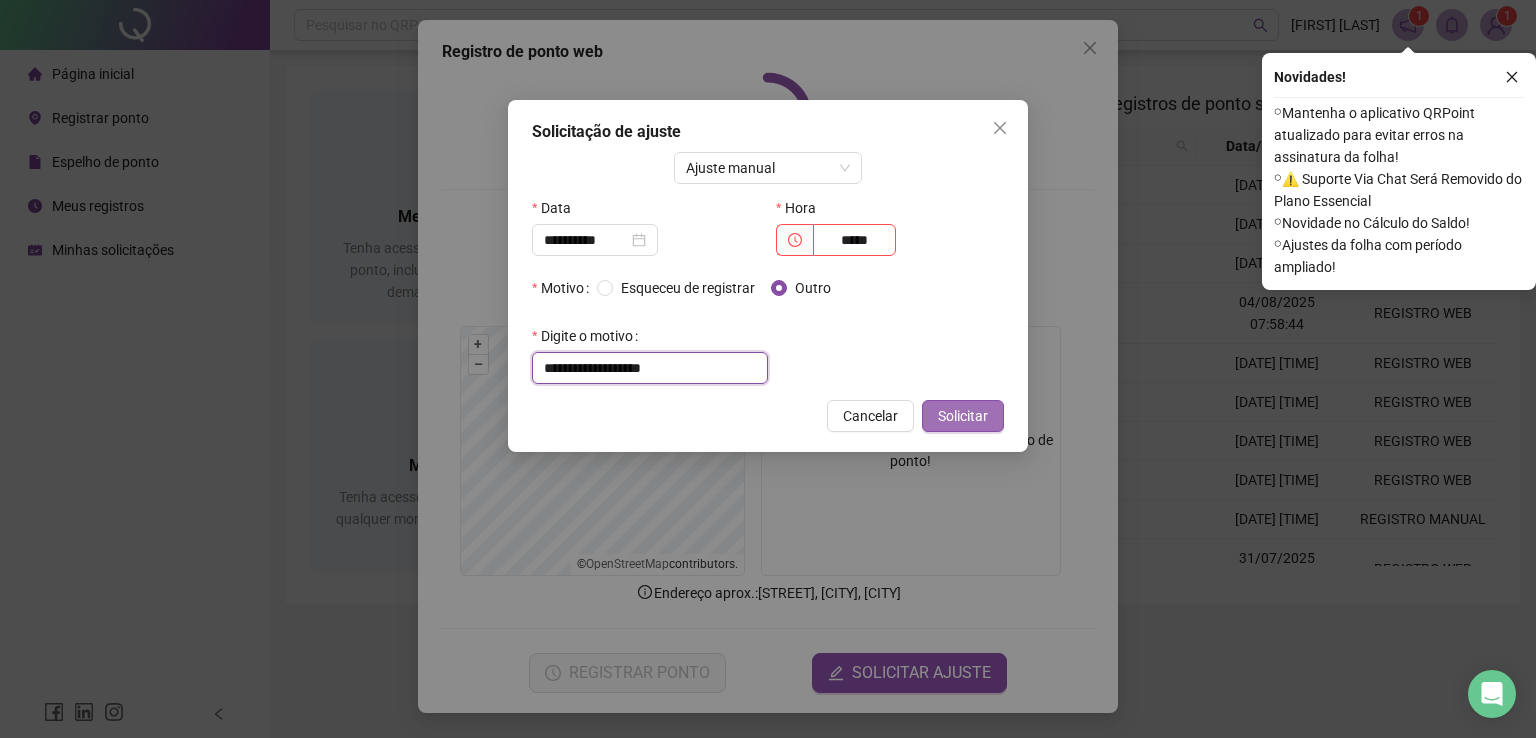 type on "**********" 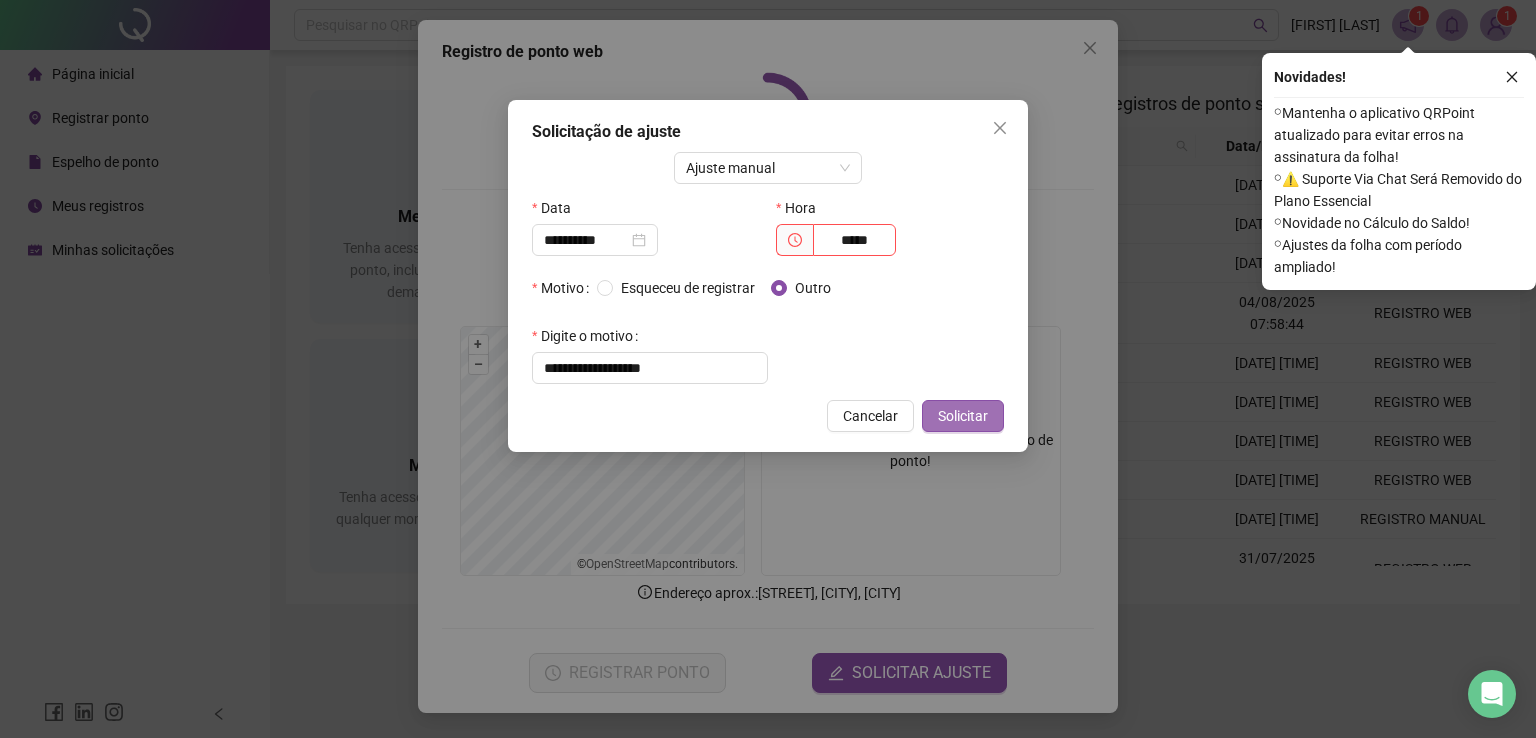 click on "Solicitar" at bounding box center [963, 416] 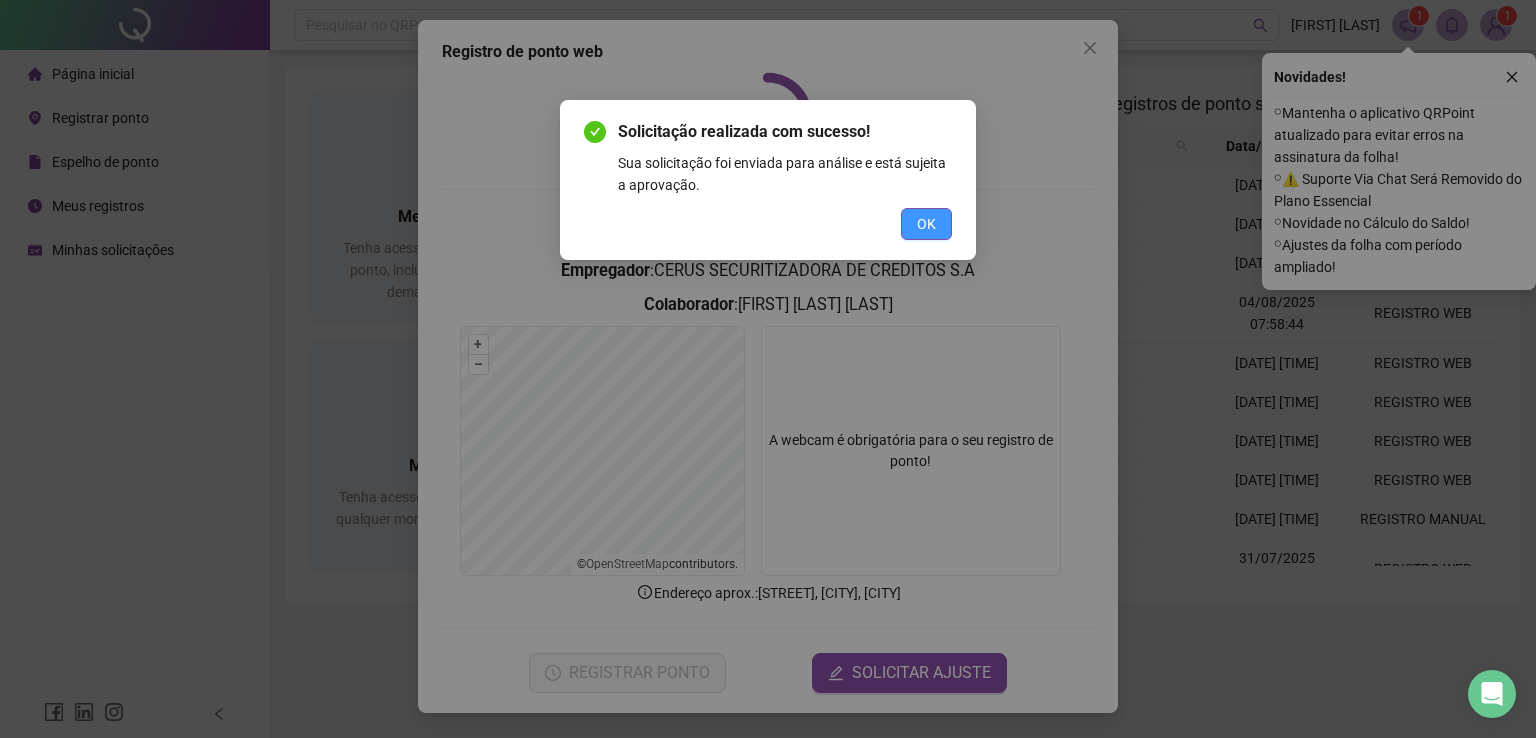 click on "OK" at bounding box center [926, 224] 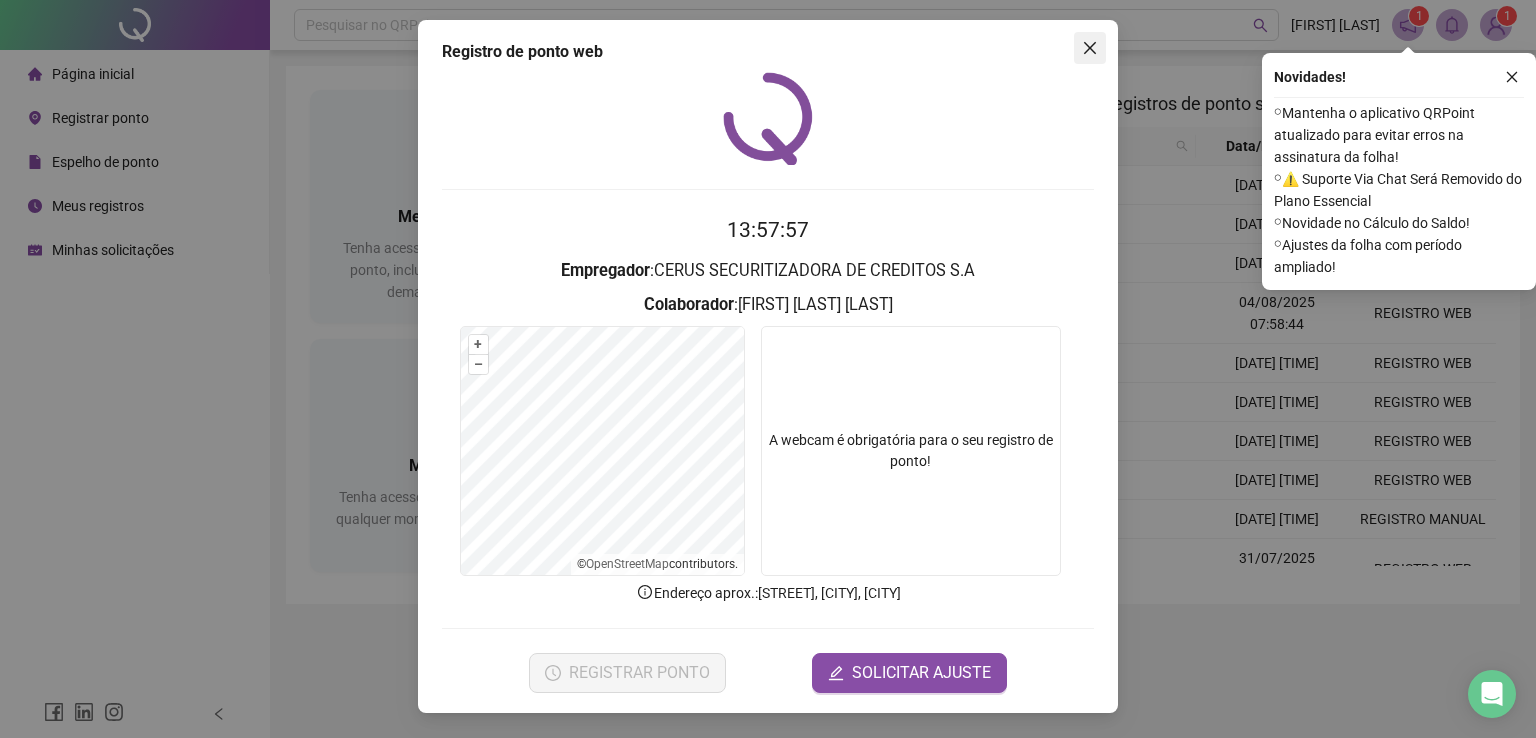 click at bounding box center [1090, 48] 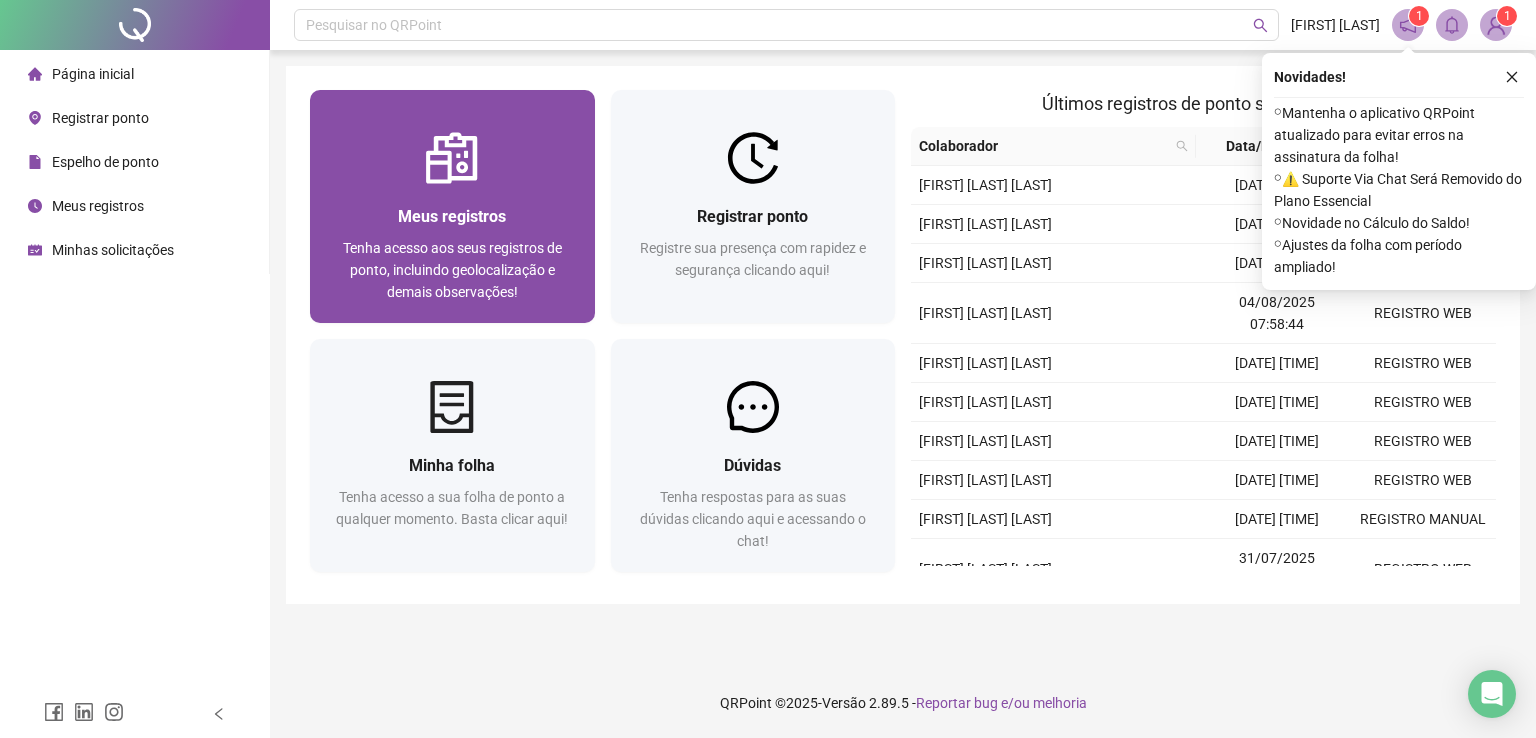 click on "Meus registros" at bounding box center [452, 216] 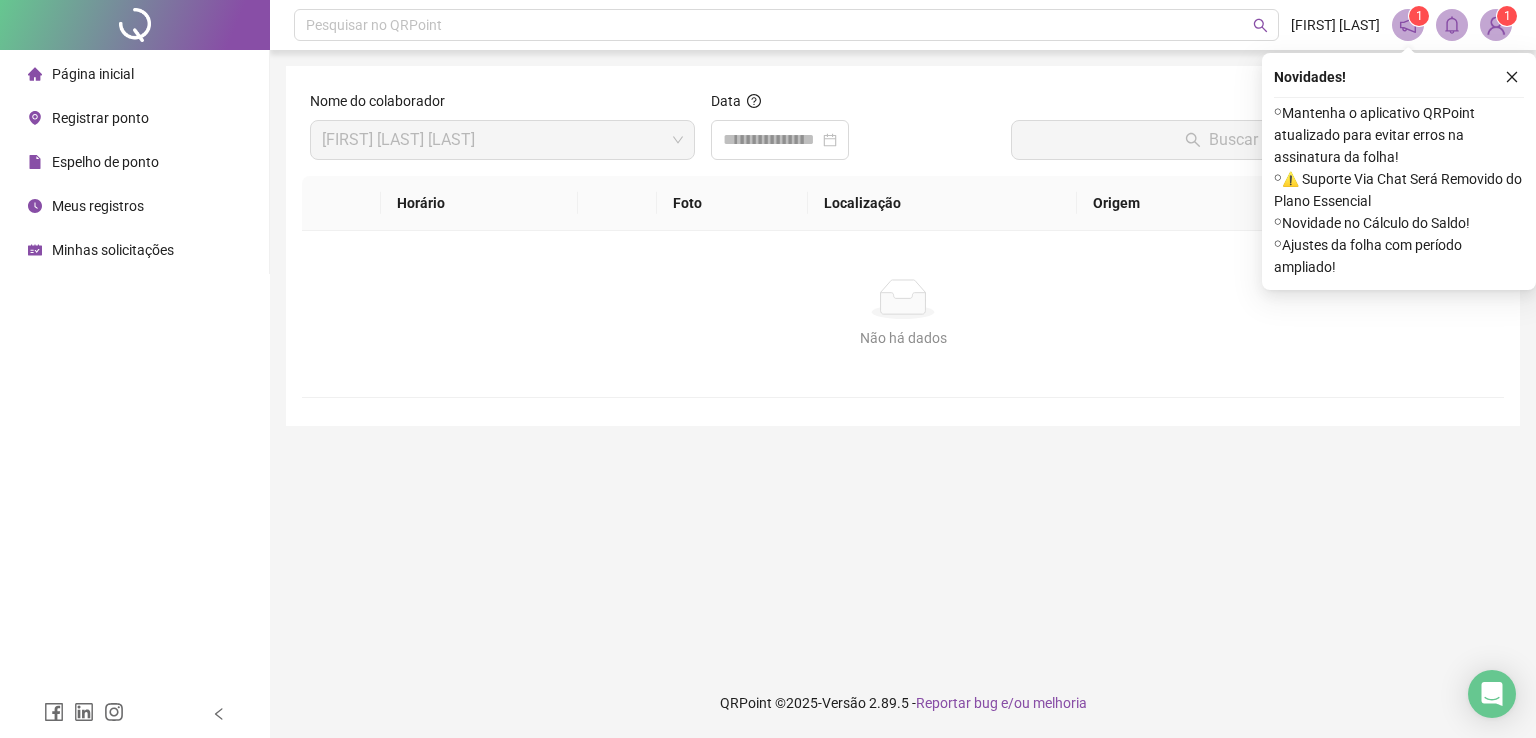 click on "Minhas solicitações" at bounding box center [113, 250] 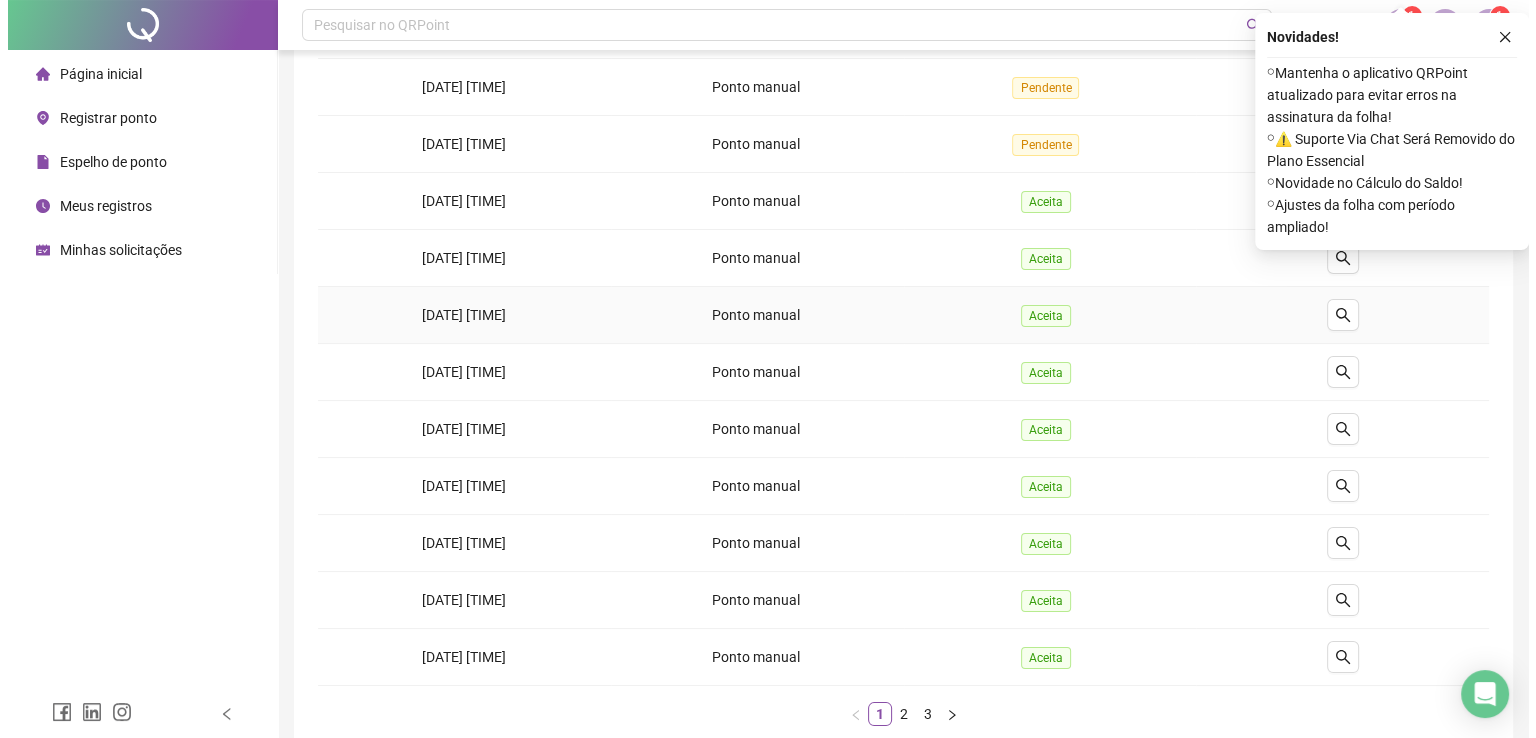 scroll, scrollTop: 0, scrollLeft: 0, axis: both 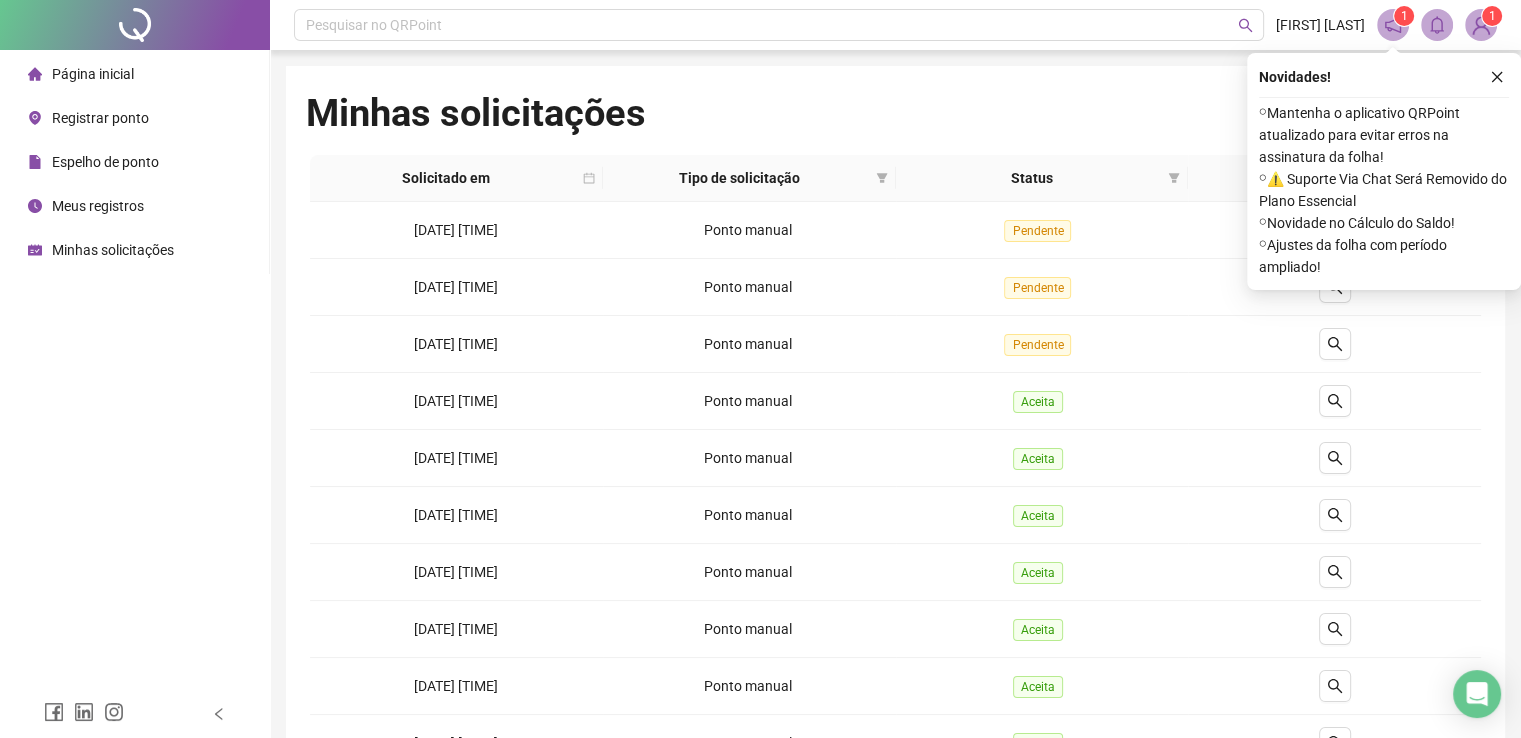 click on "Meus registros" at bounding box center (98, 206) 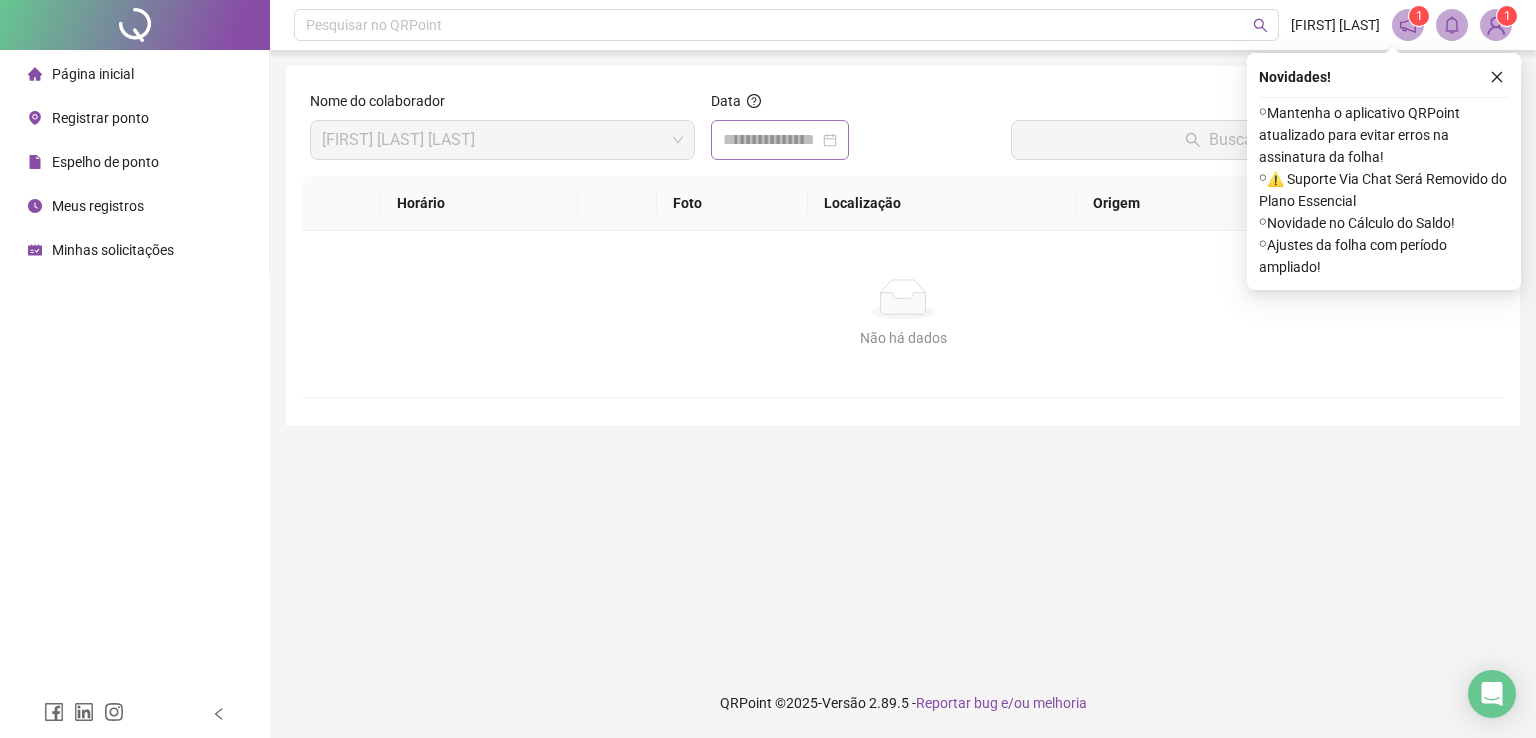 click at bounding box center [780, 140] 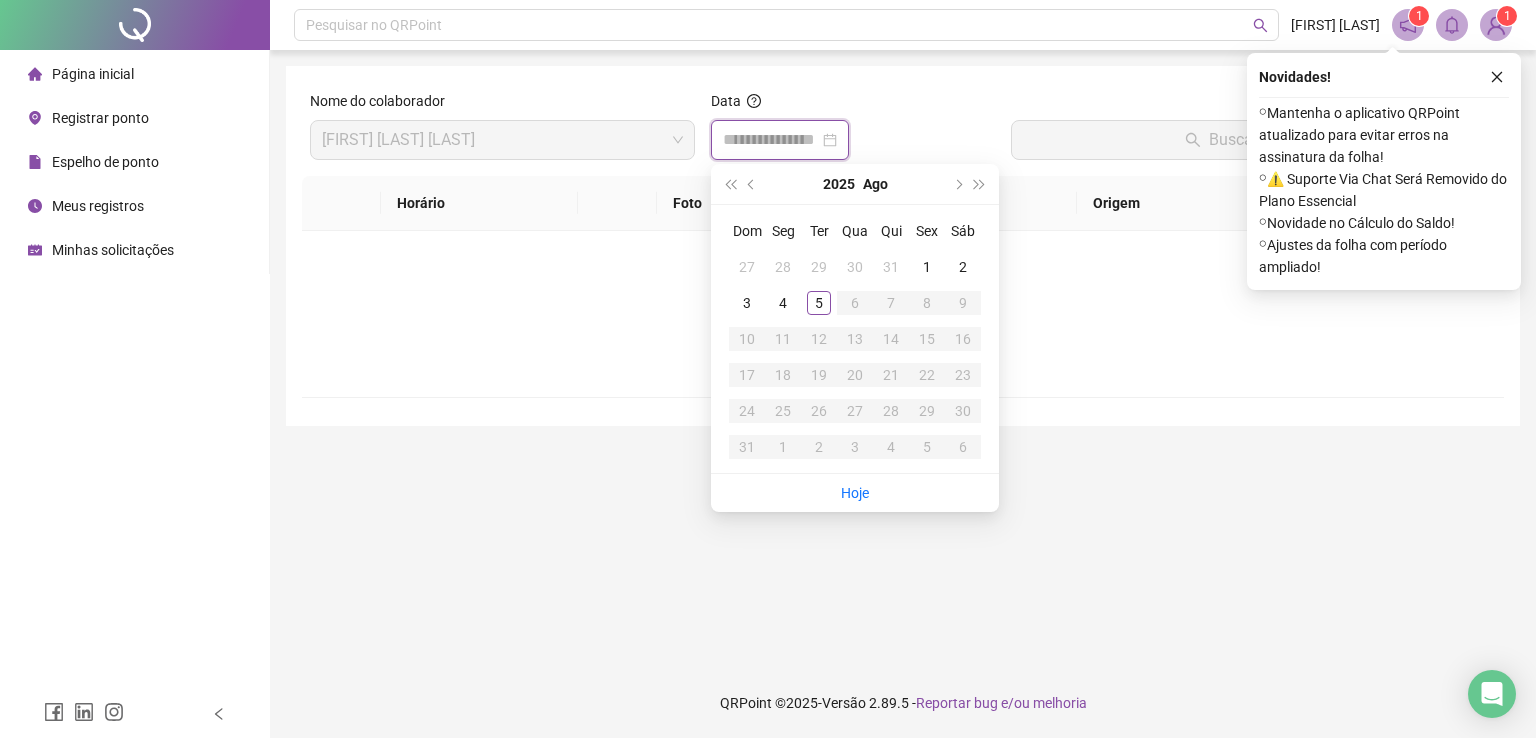 click at bounding box center [771, 140] 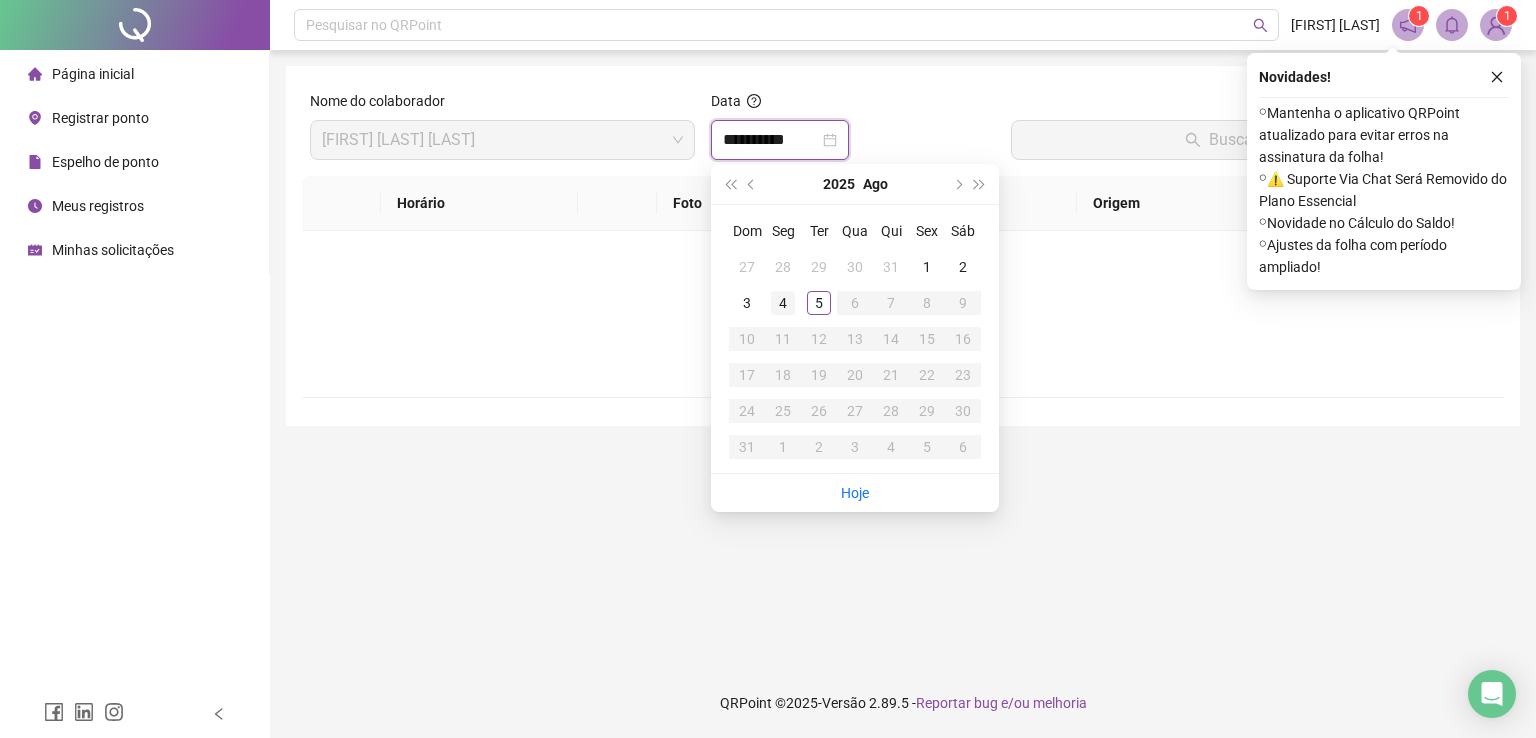 type on "**********" 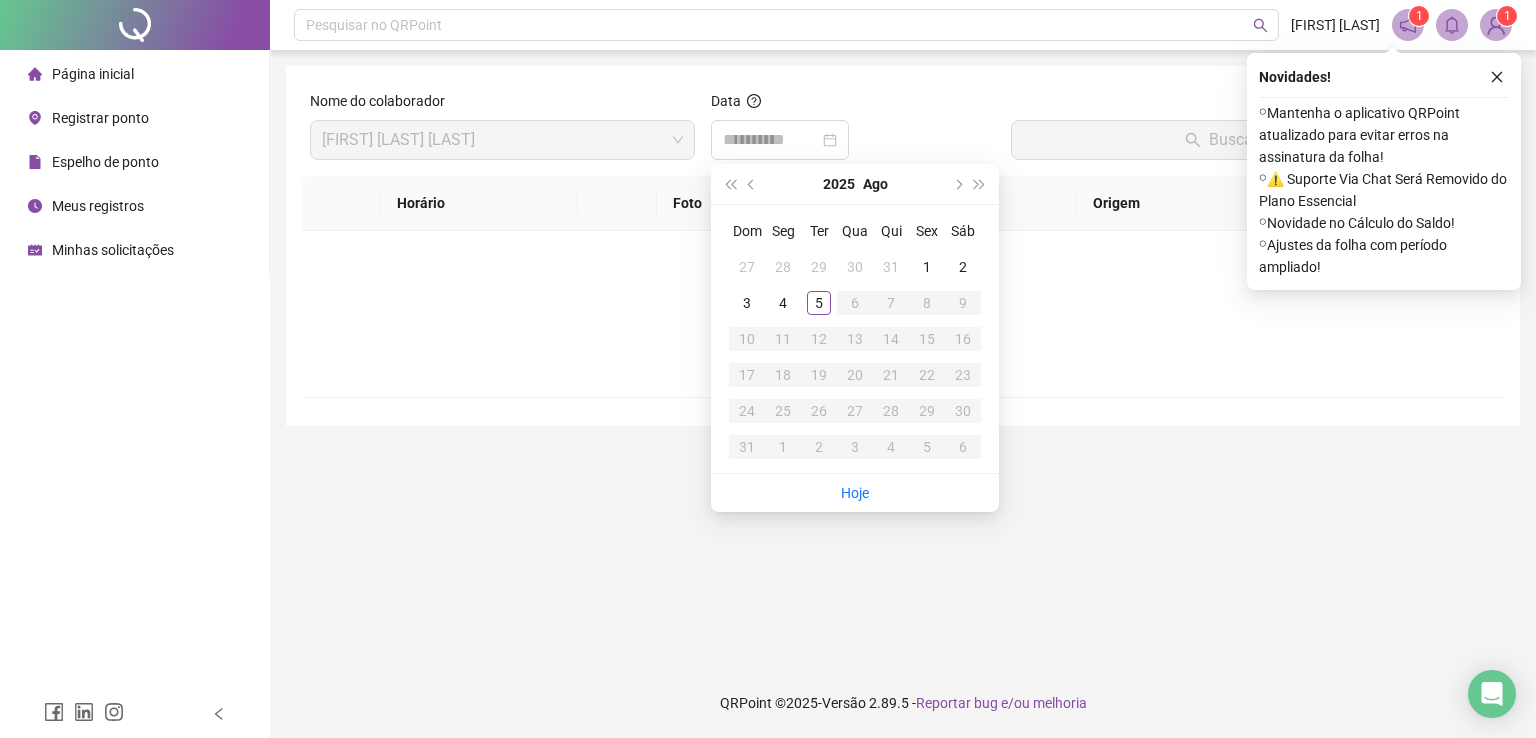 click on "4" at bounding box center [783, 303] 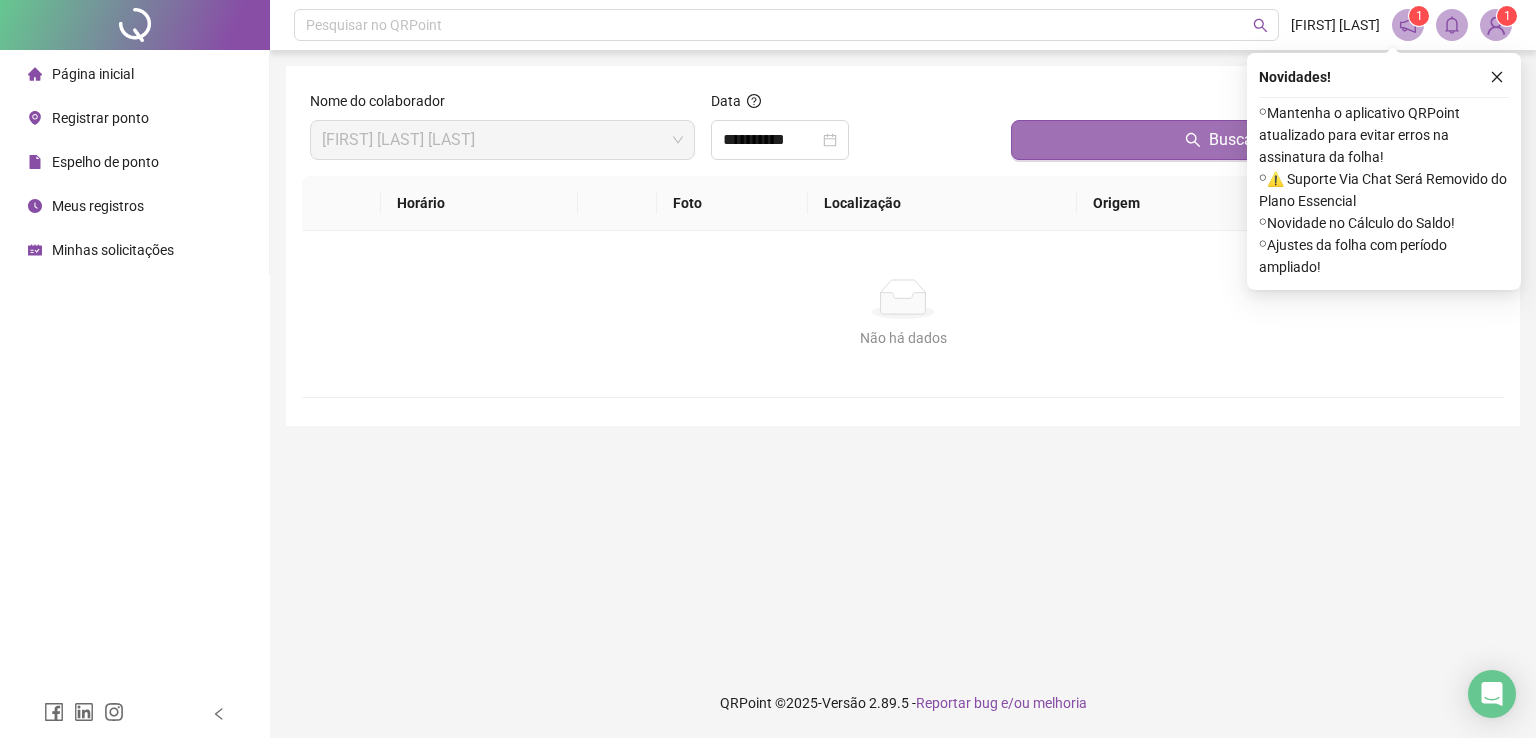 click on "Buscar registros" at bounding box center [1253, 140] 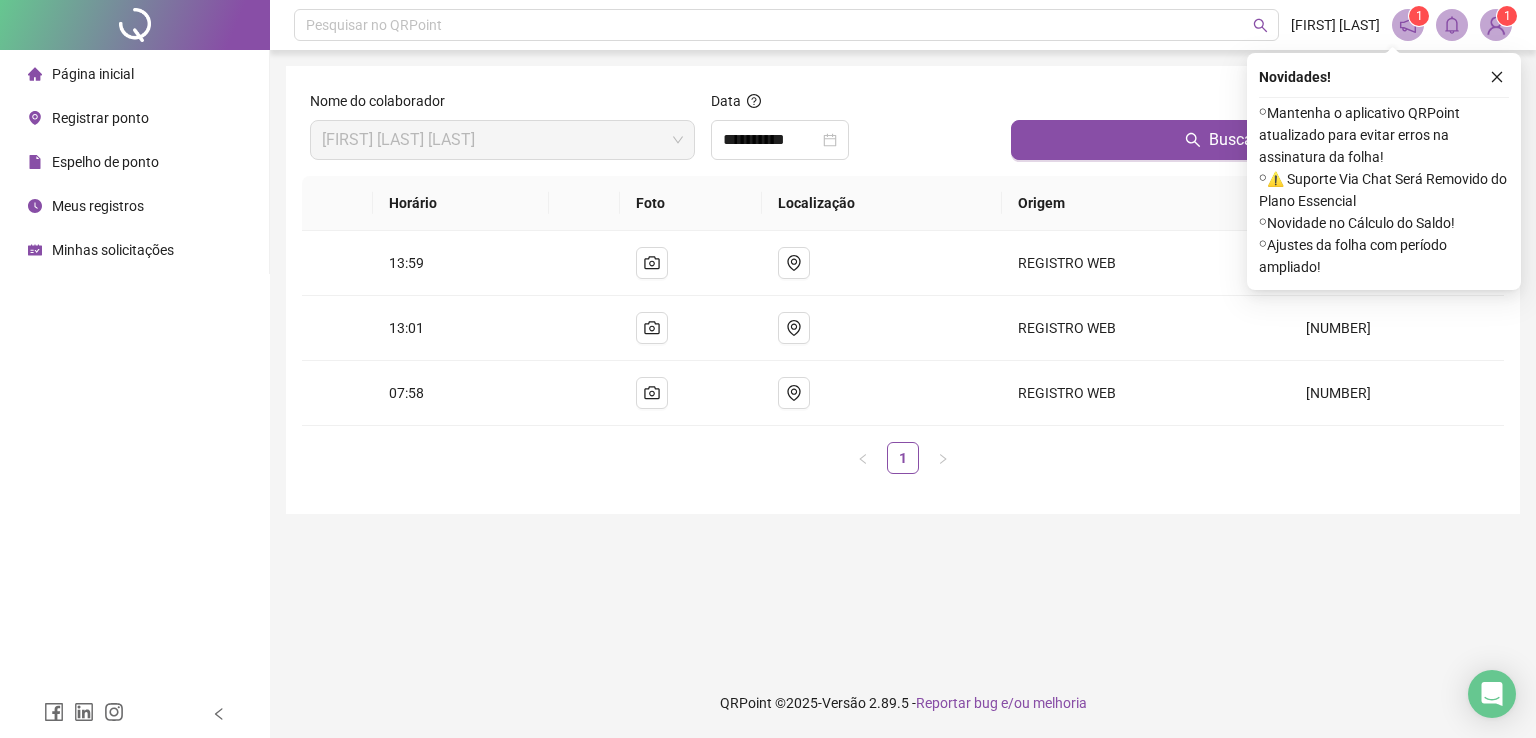 click on "Minhas solicitações" at bounding box center [113, 250] 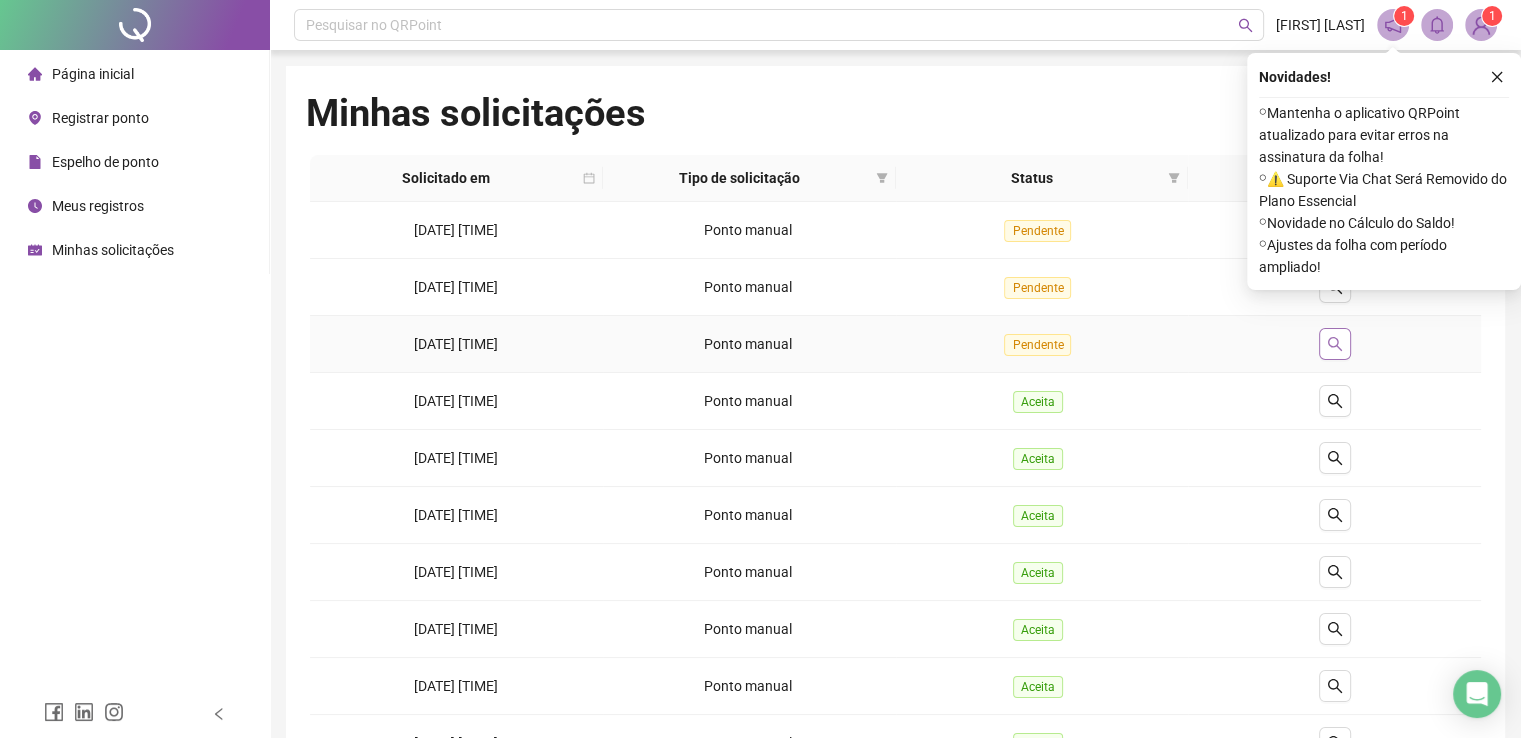 click 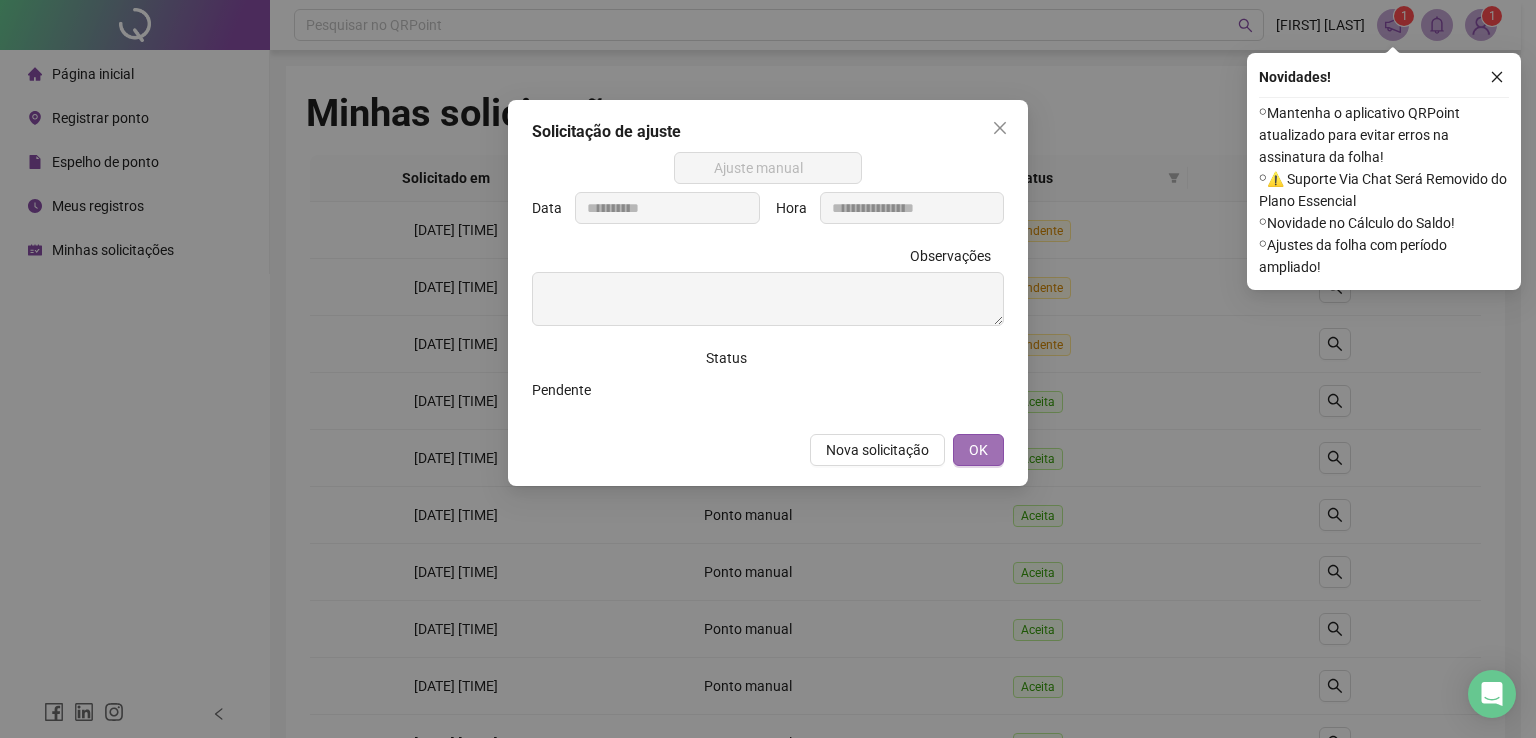 click on "OK" at bounding box center (978, 450) 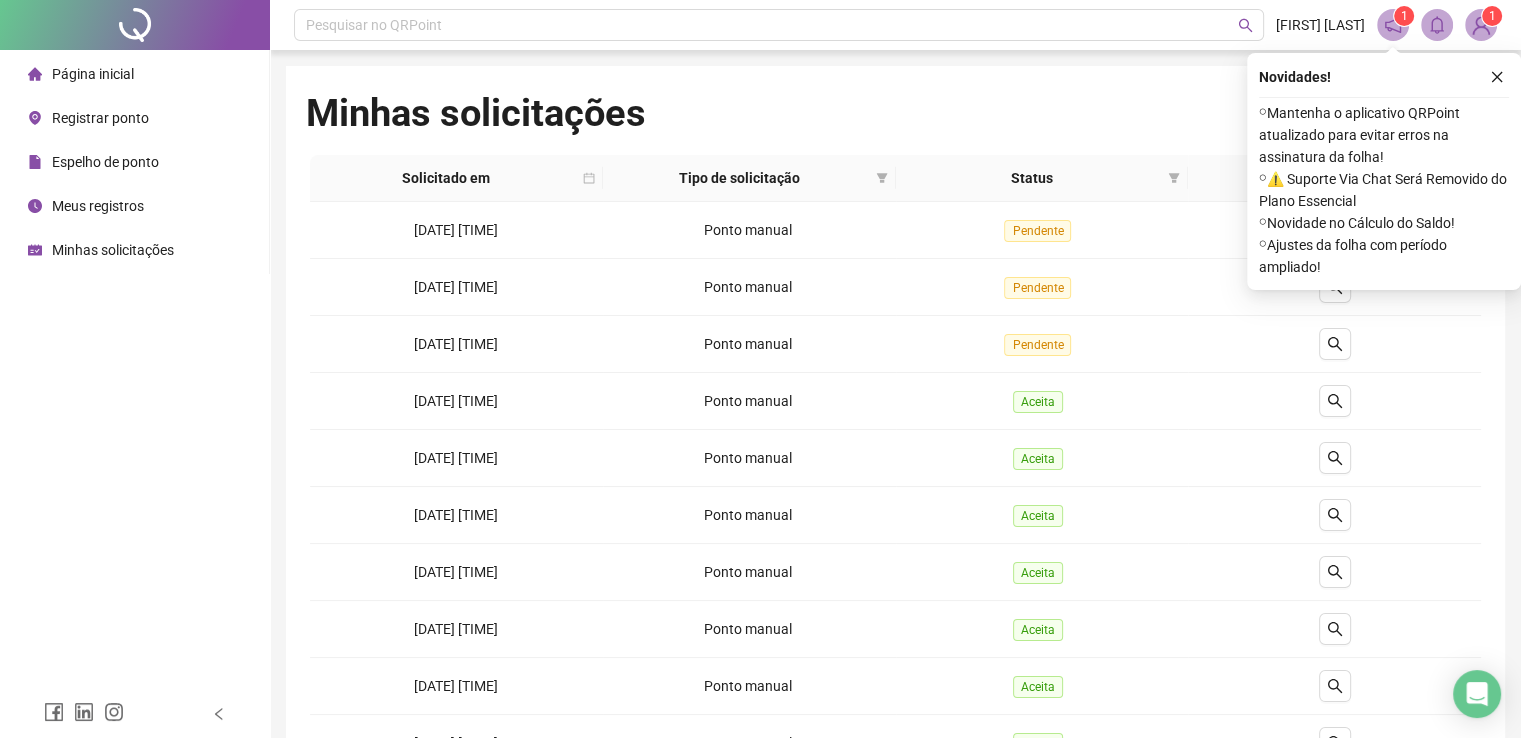 click on "Meus registros" at bounding box center [98, 206] 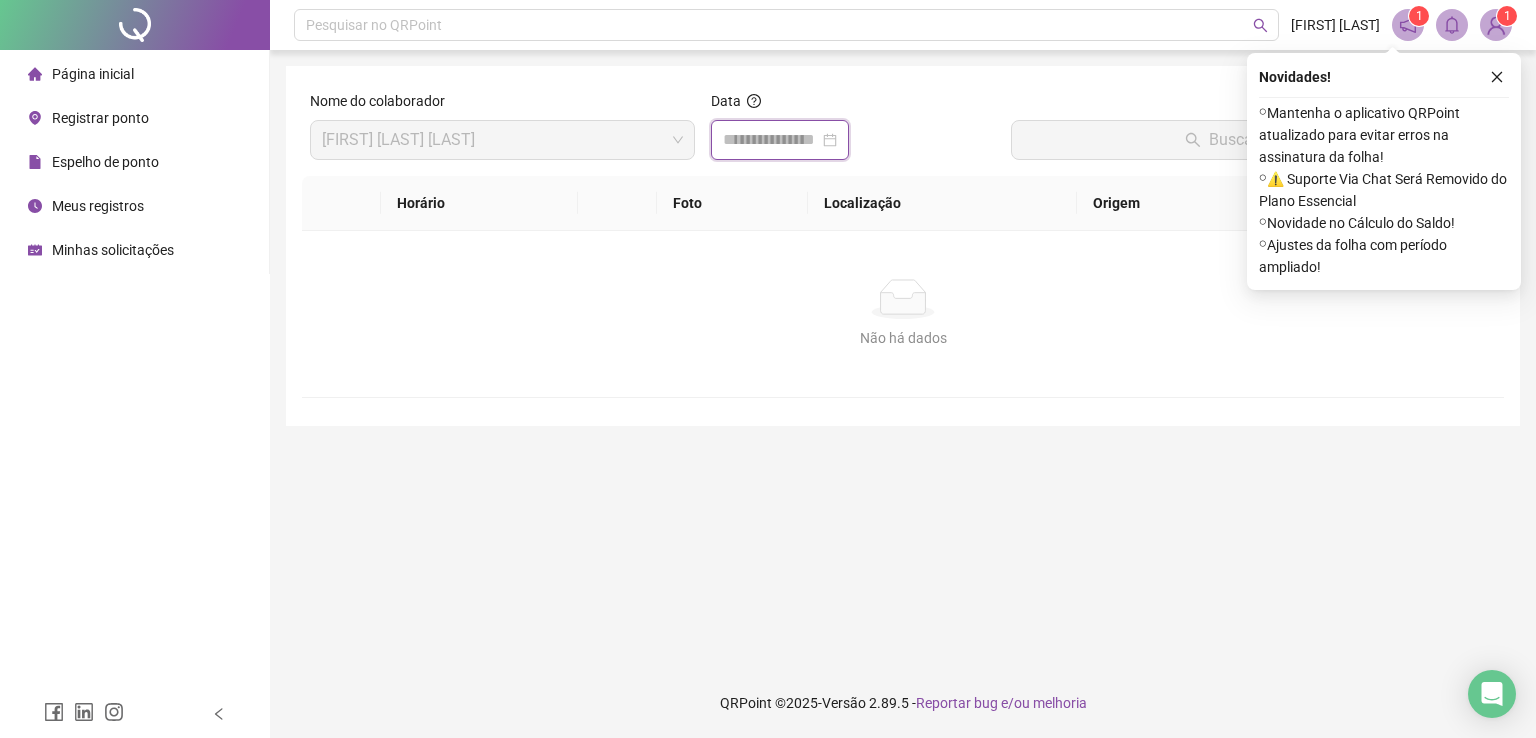 click at bounding box center [771, 140] 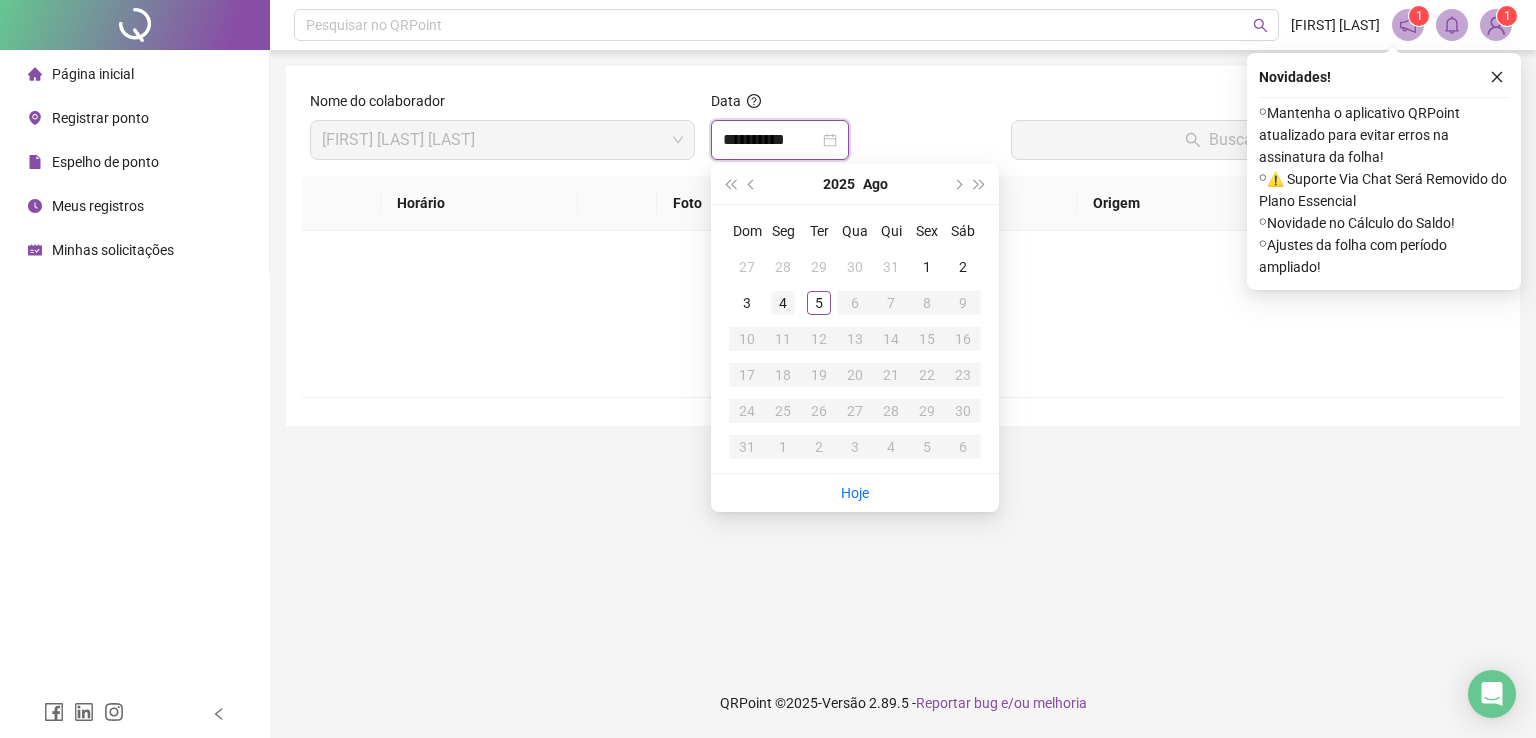 type on "**********" 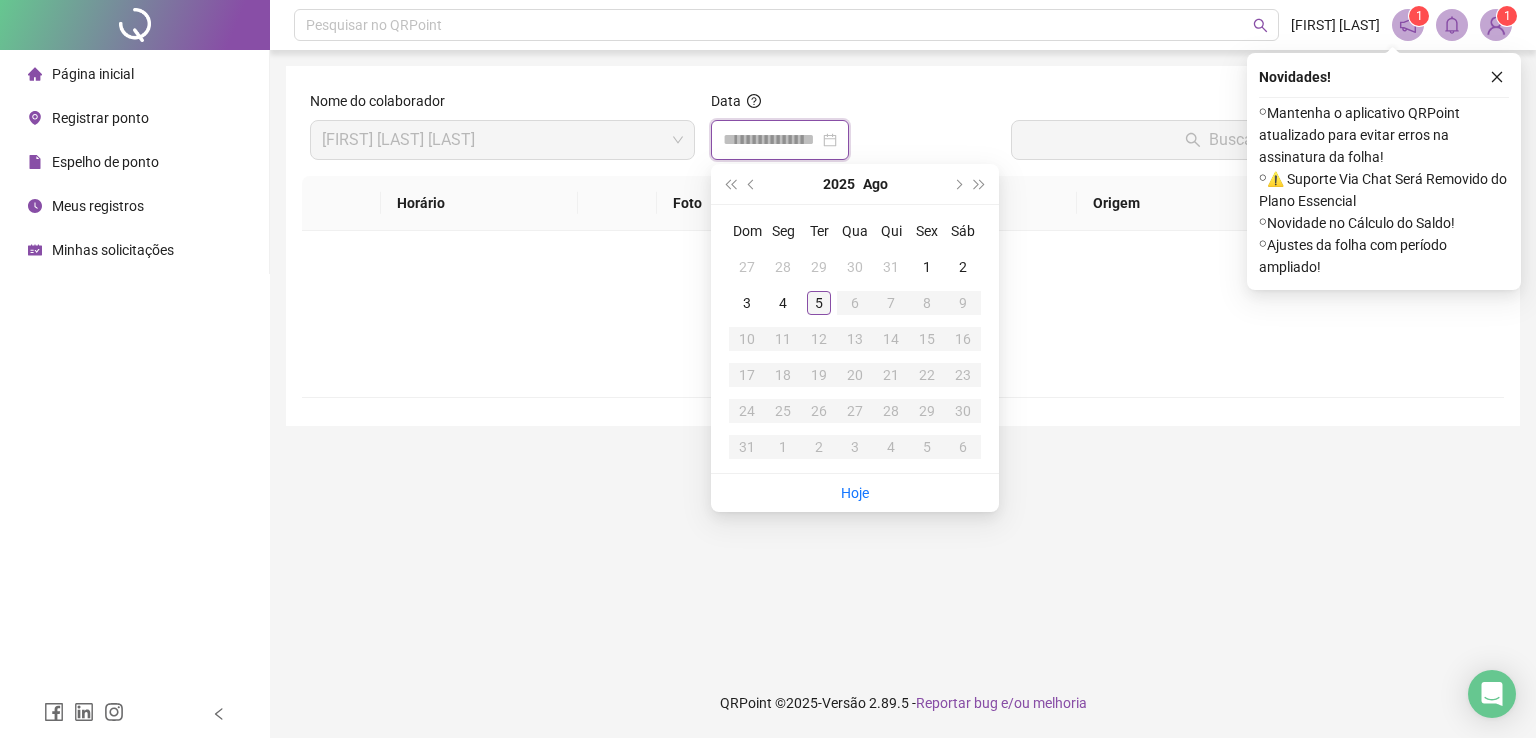 type on "**********" 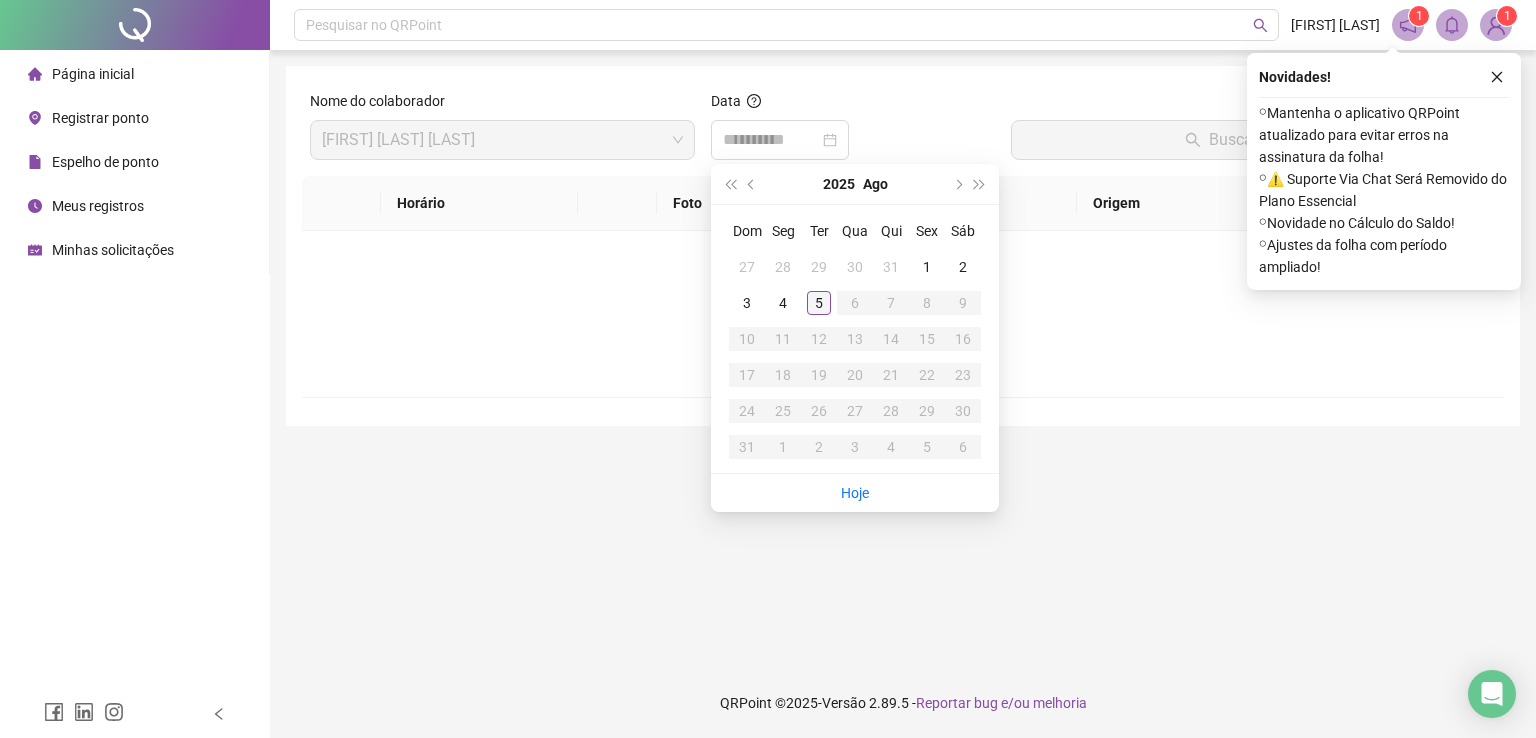 click on "5" at bounding box center [819, 303] 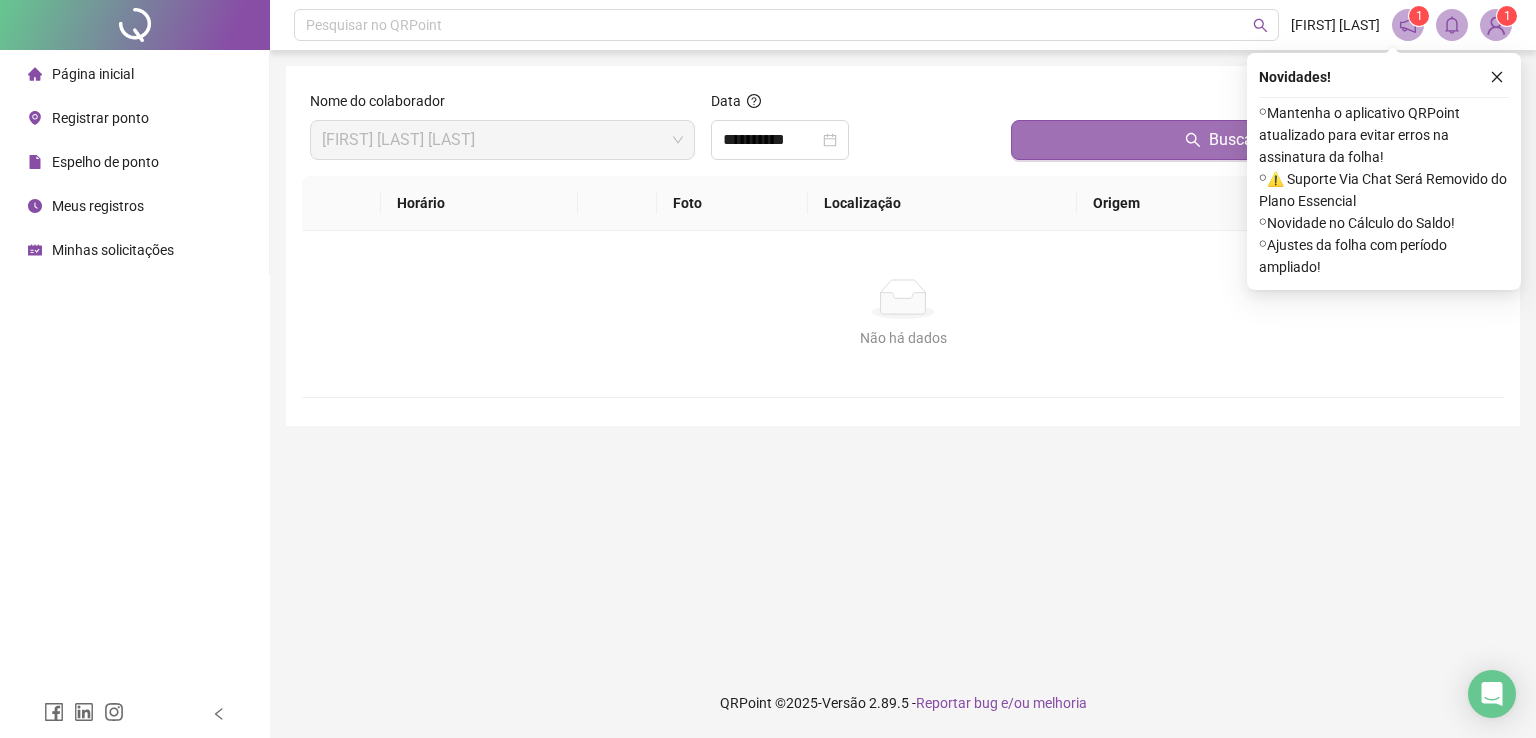 click on "Buscar registros" at bounding box center [1266, 140] 